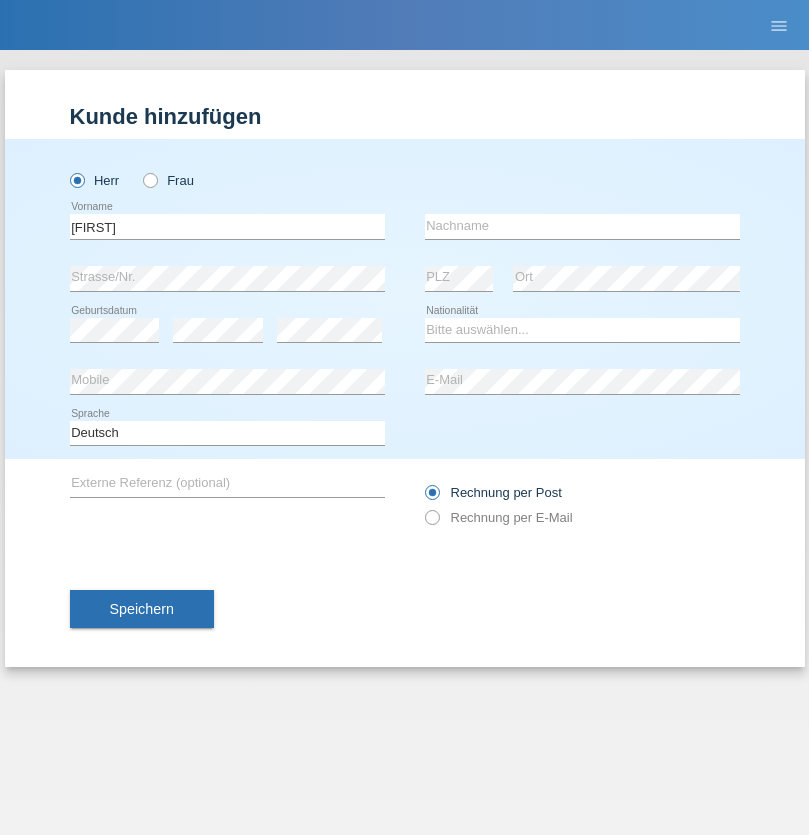 scroll, scrollTop: 0, scrollLeft: 0, axis: both 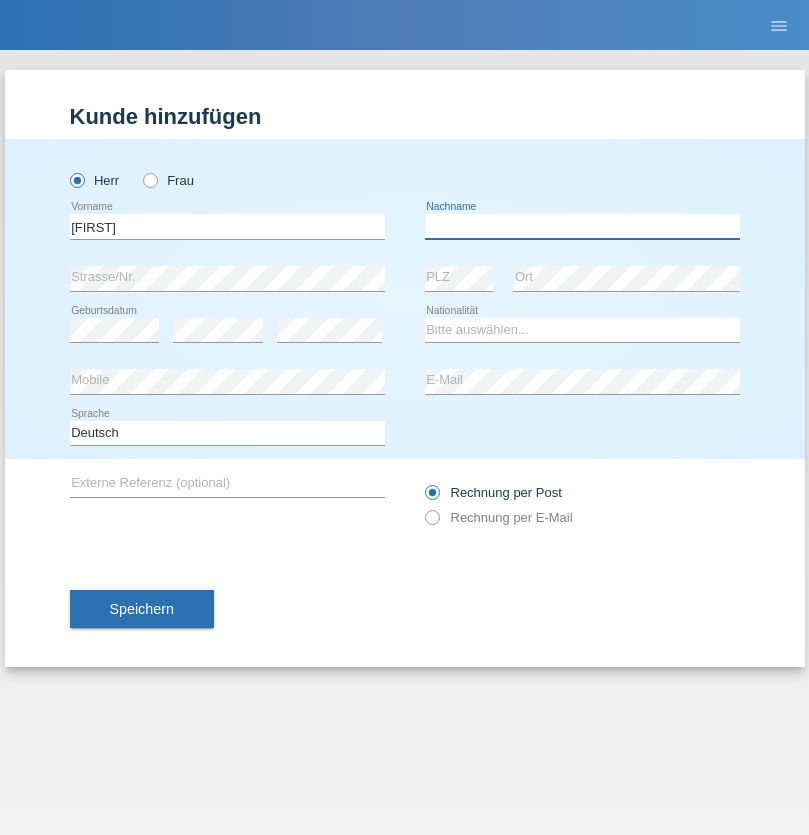 click at bounding box center (582, 226) 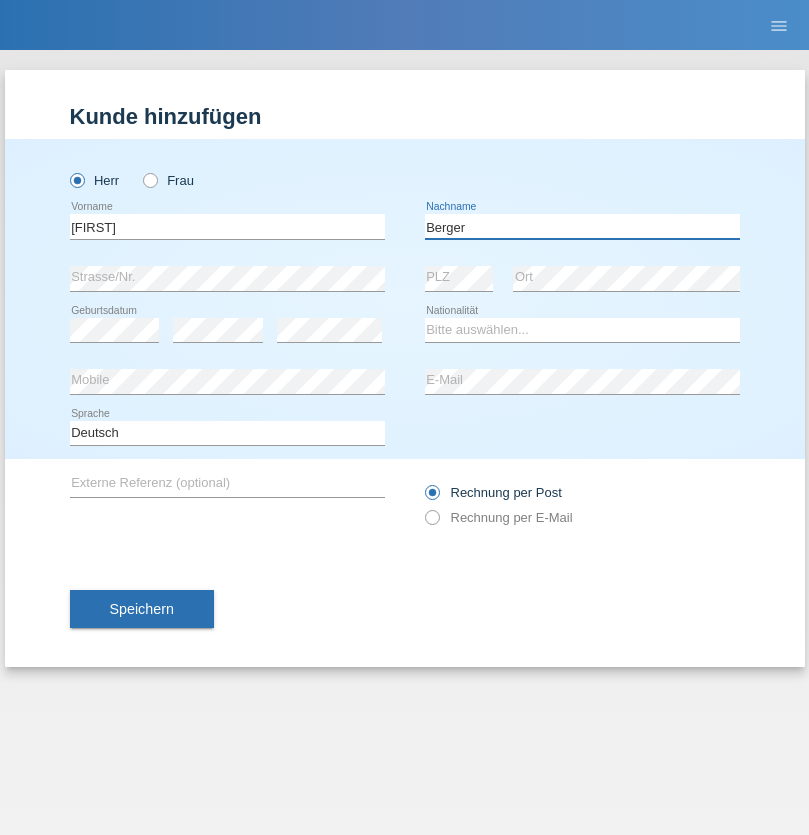 type on "Berger" 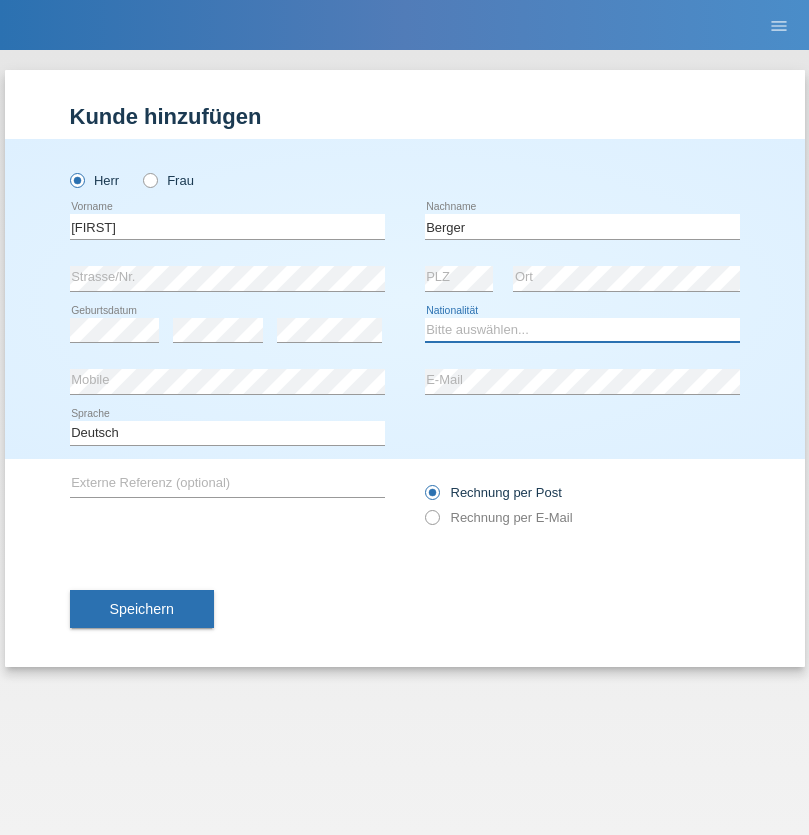 select on "CH" 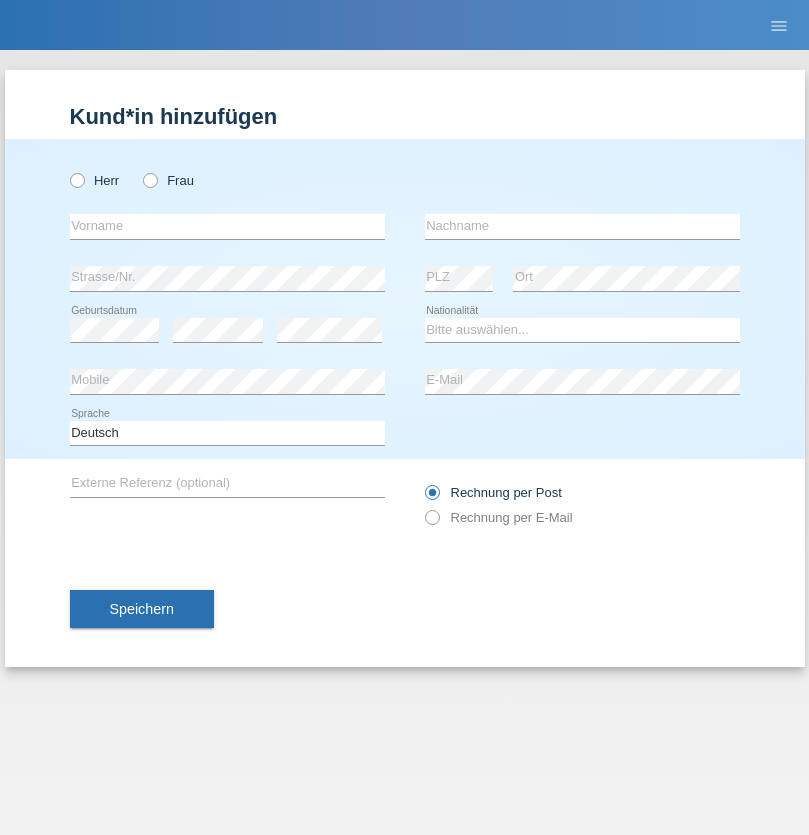 scroll, scrollTop: 0, scrollLeft: 0, axis: both 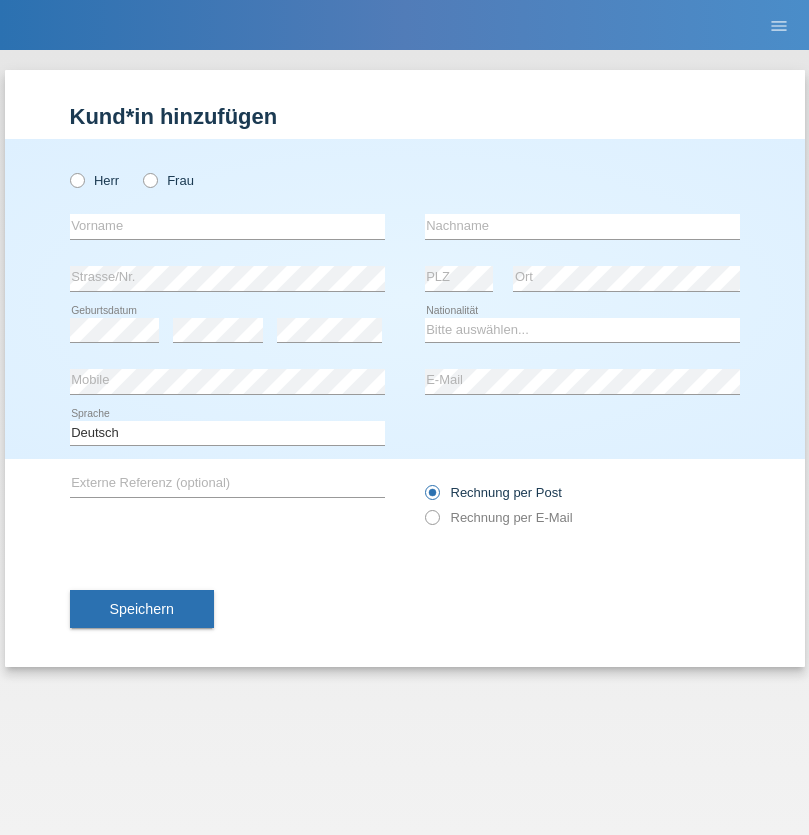 radio on "true" 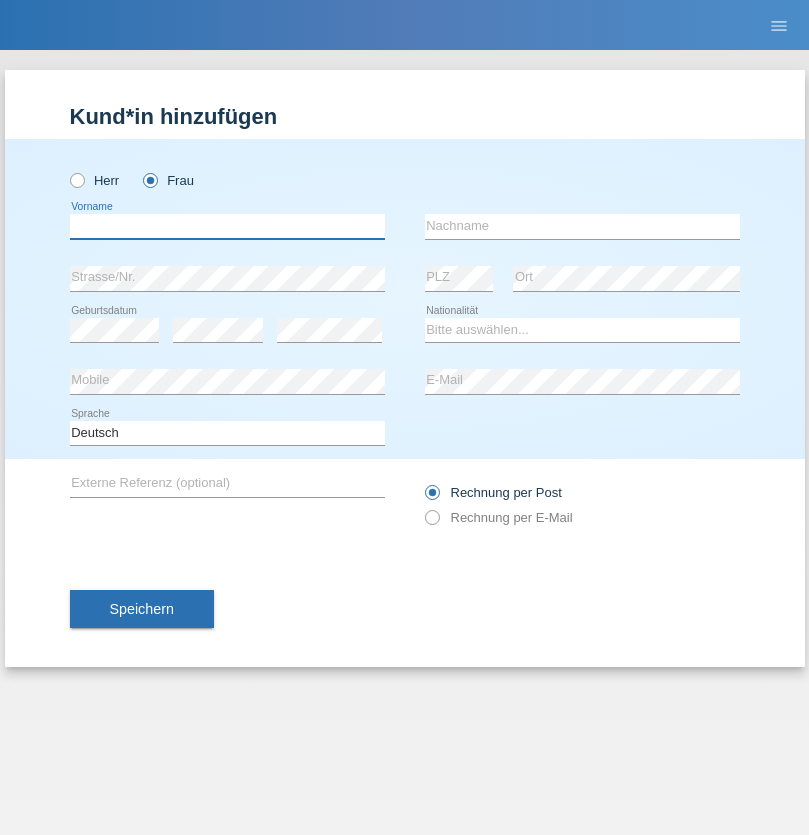 click at bounding box center (227, 226) 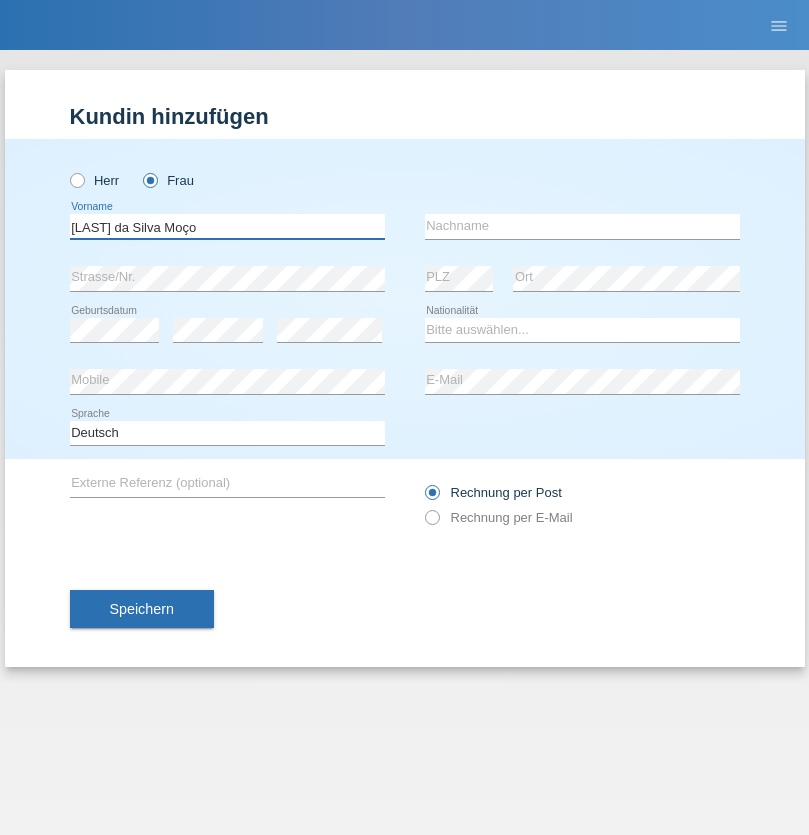 type on "Teixeira da Silva Moço" 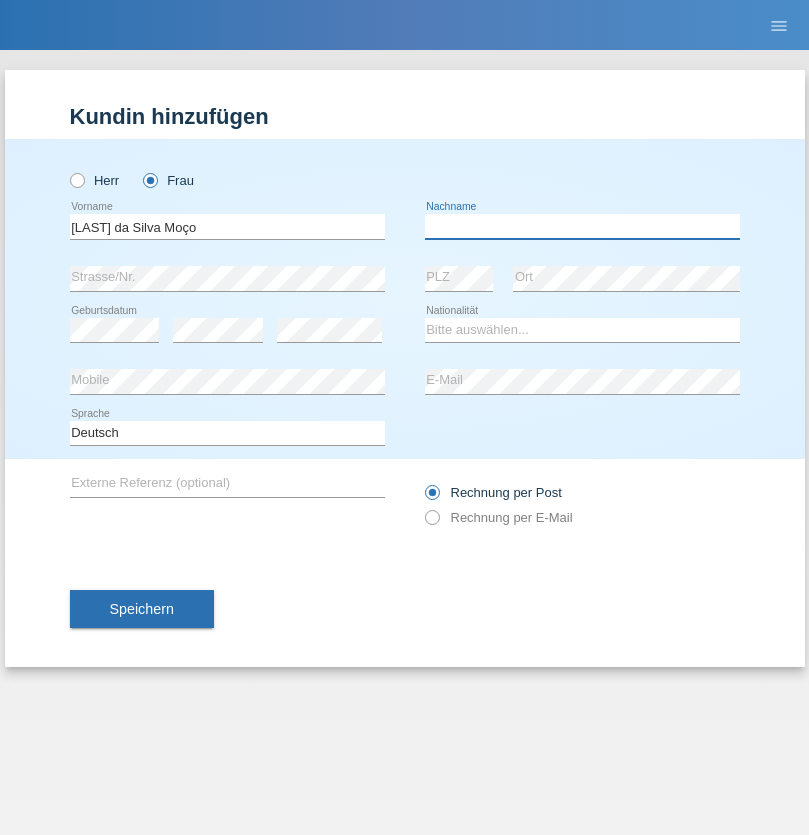 click at bounding box center (582, 226) 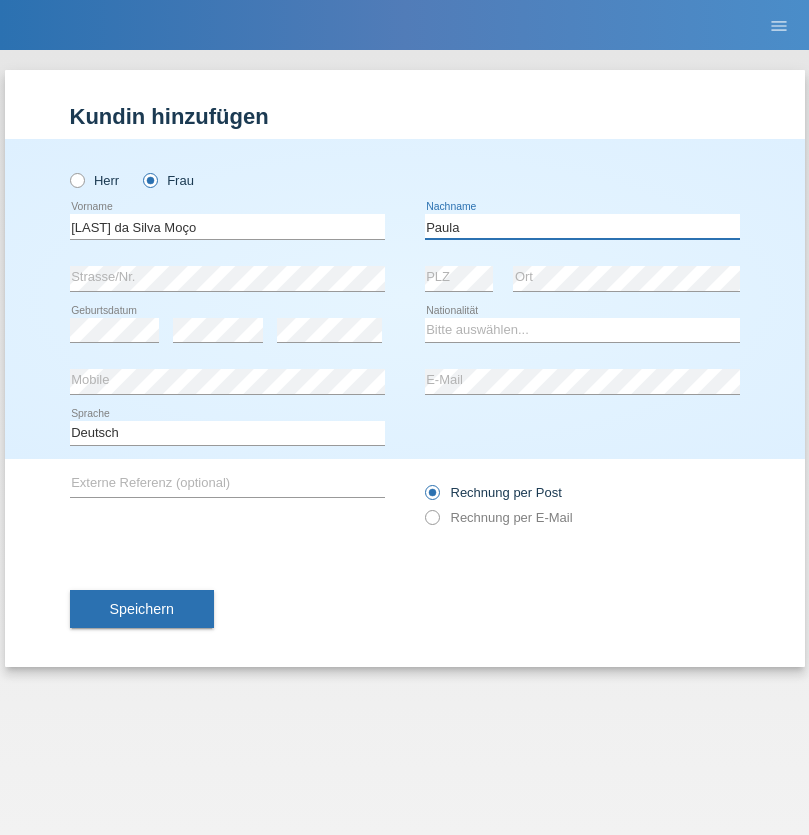 type on "Paula" 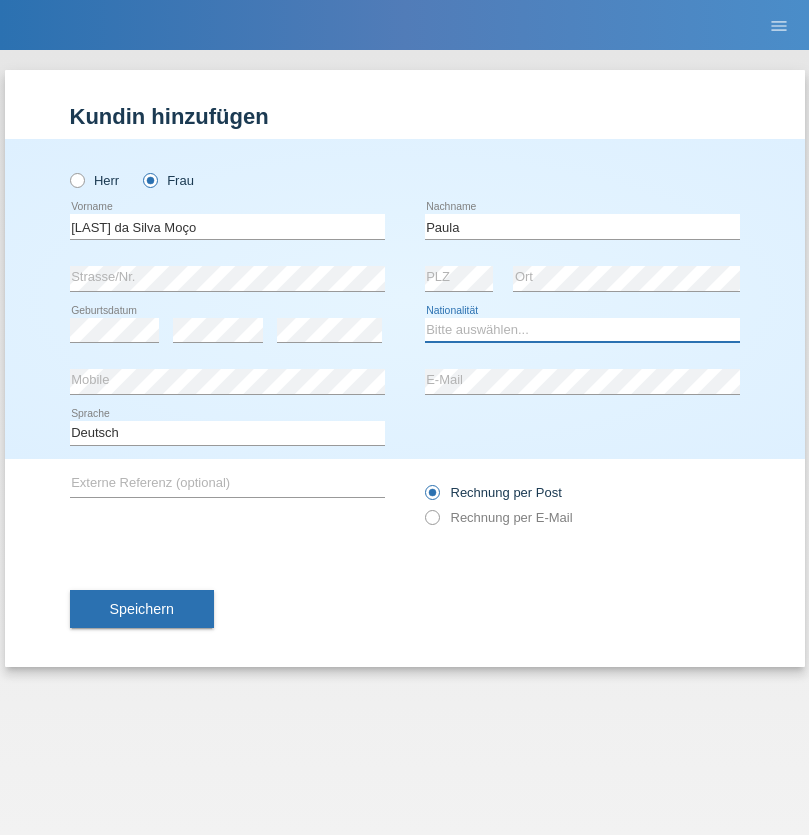 select on "PT" 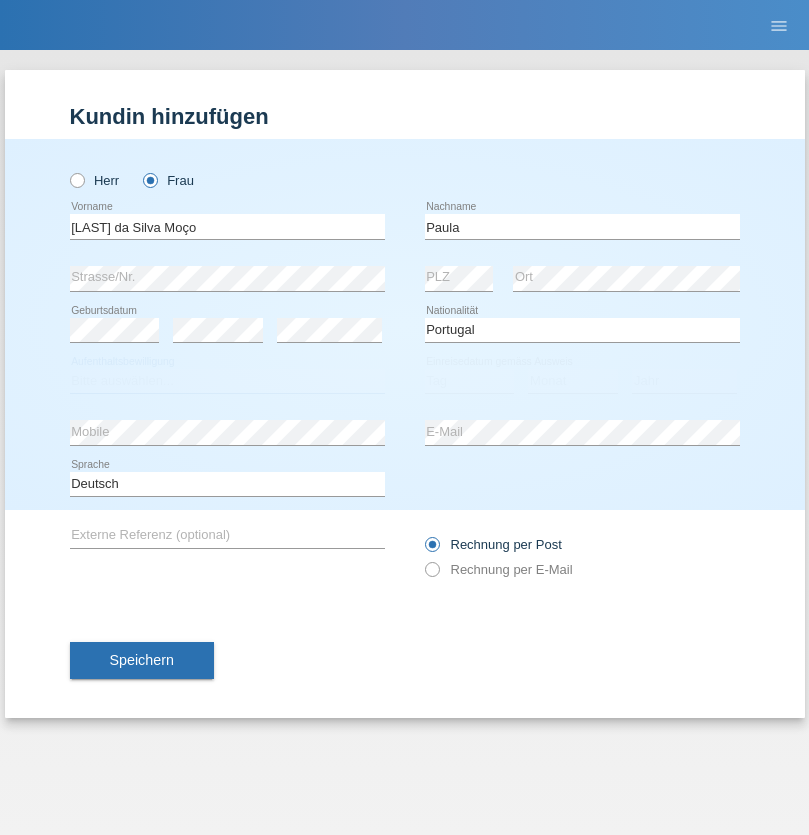 select on "C" 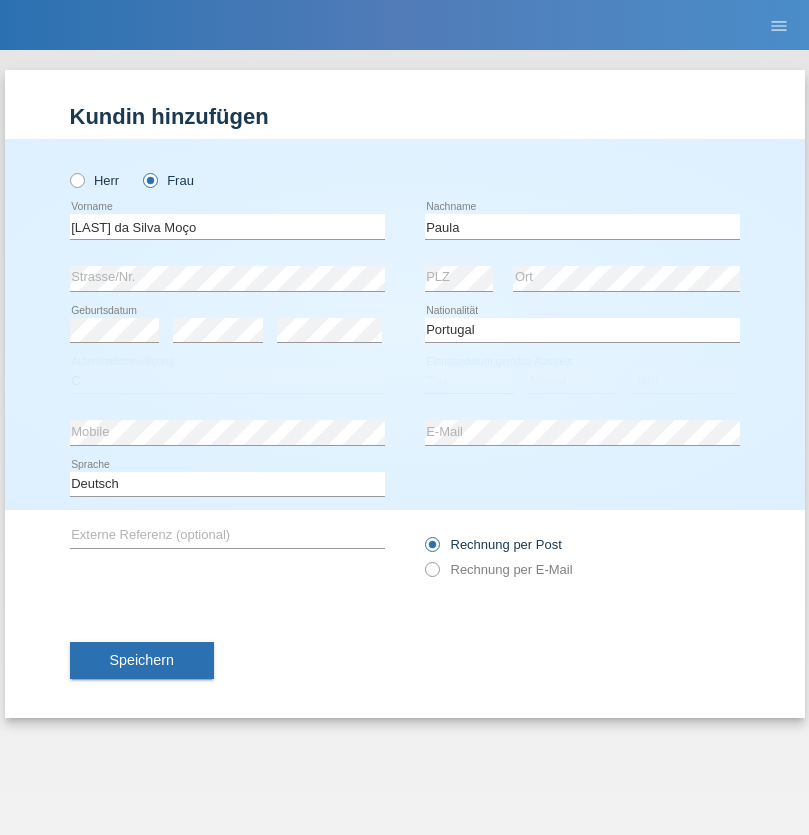 select on "28" 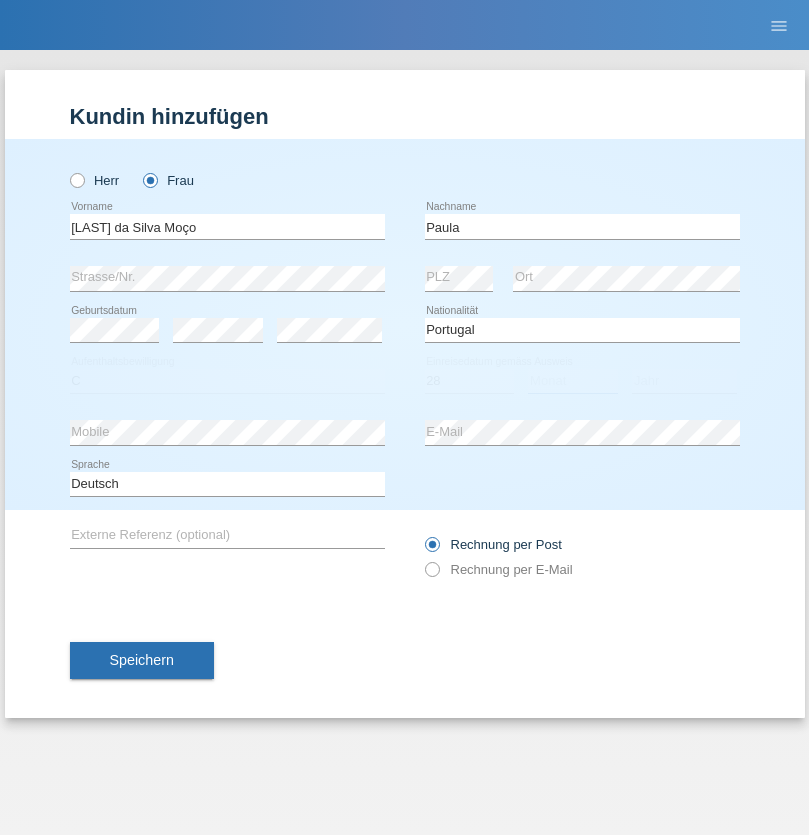 select on "03" 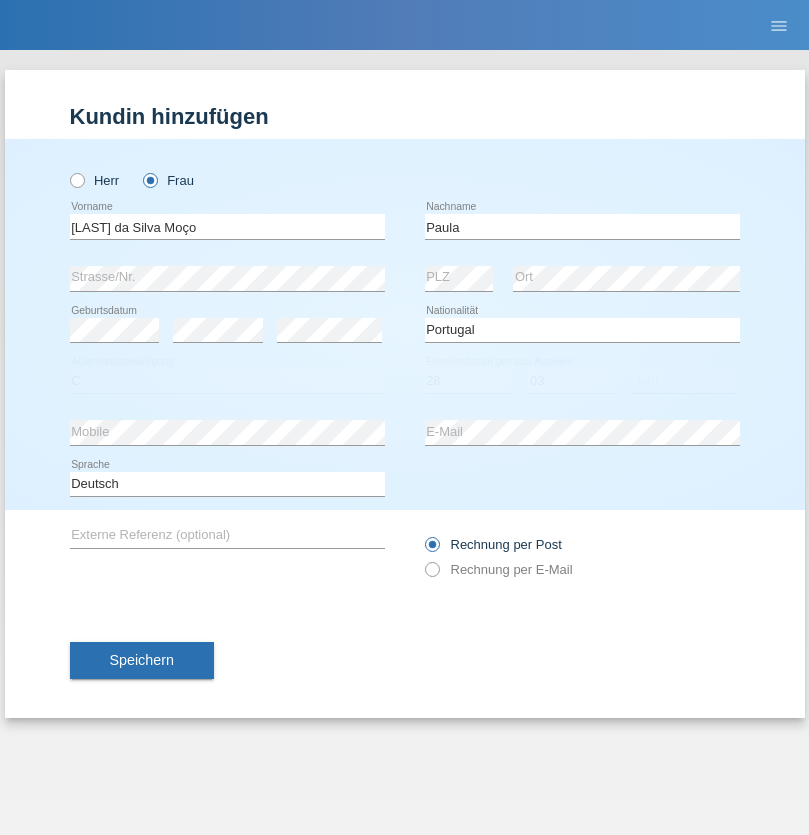 select on "2005" 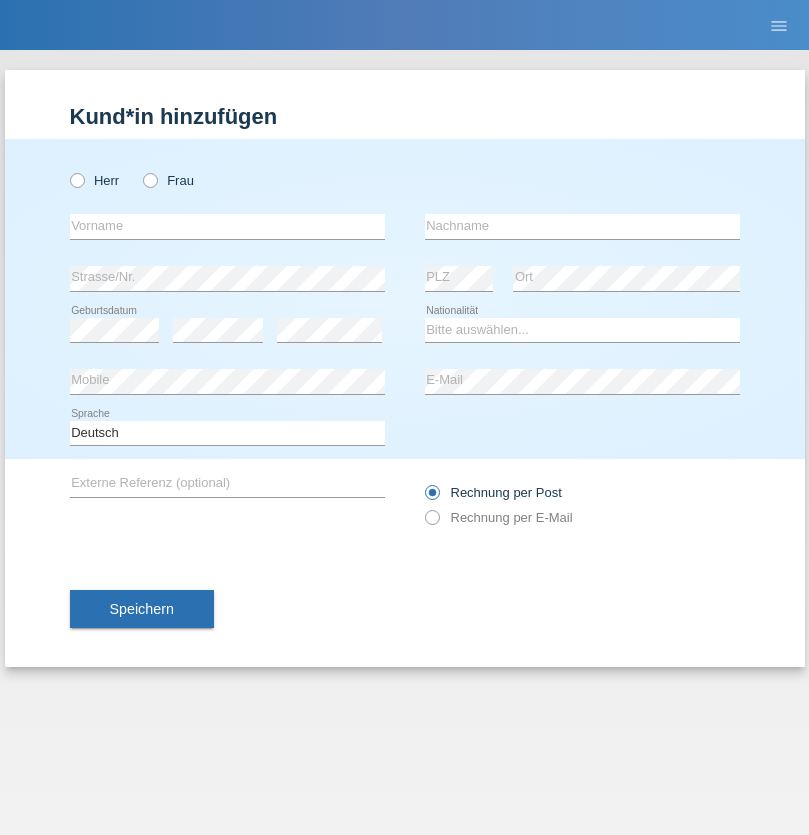 scroll, scrollTop: 0, scrollLeft: 0, axis: both 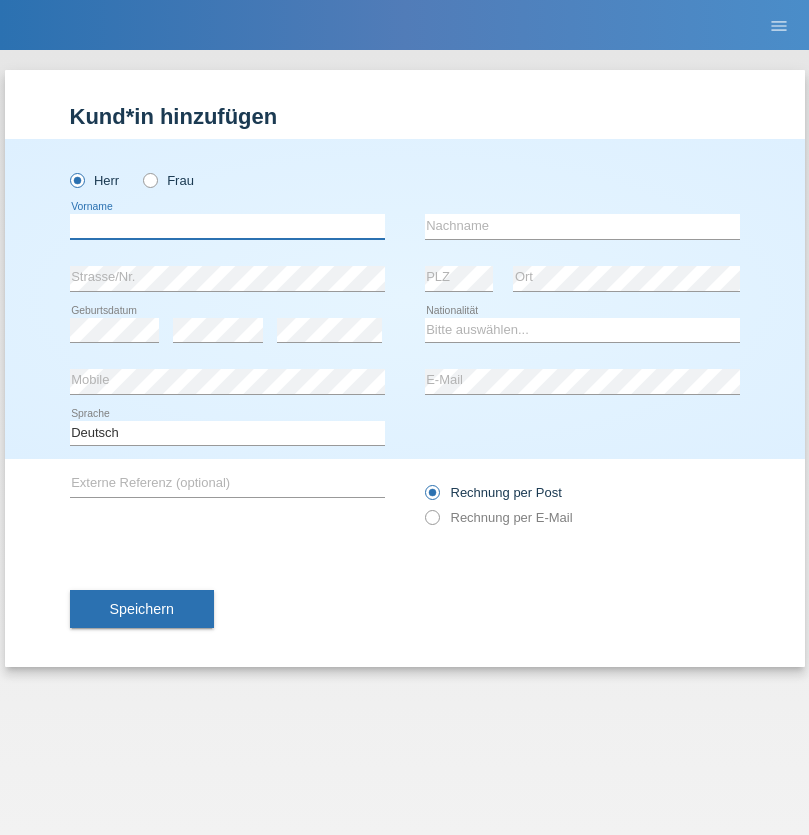click at bounding box center (227, 226) 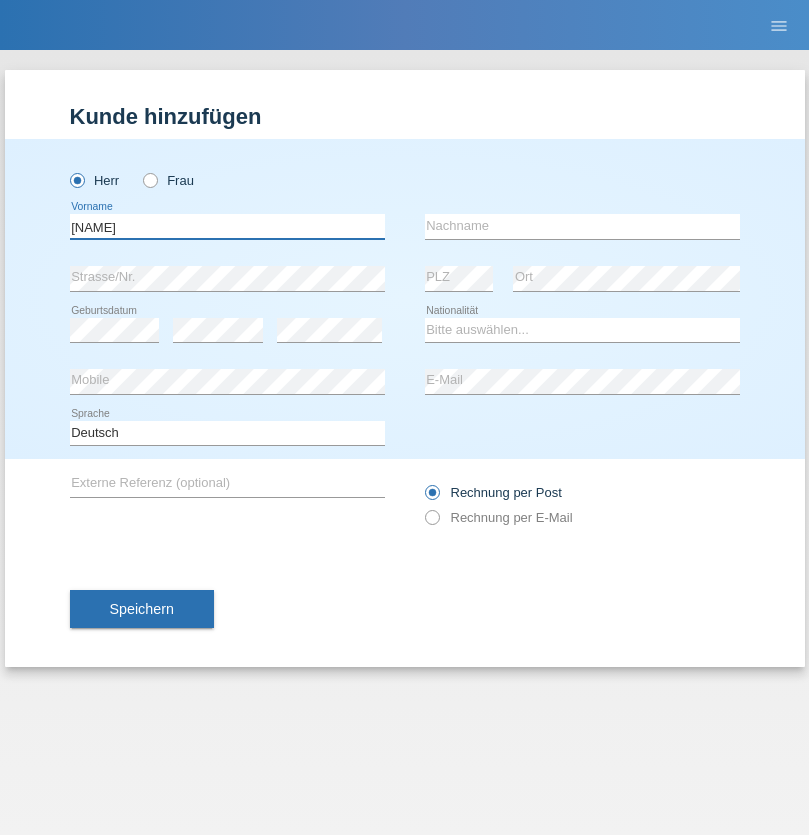 type on "[NAME]" 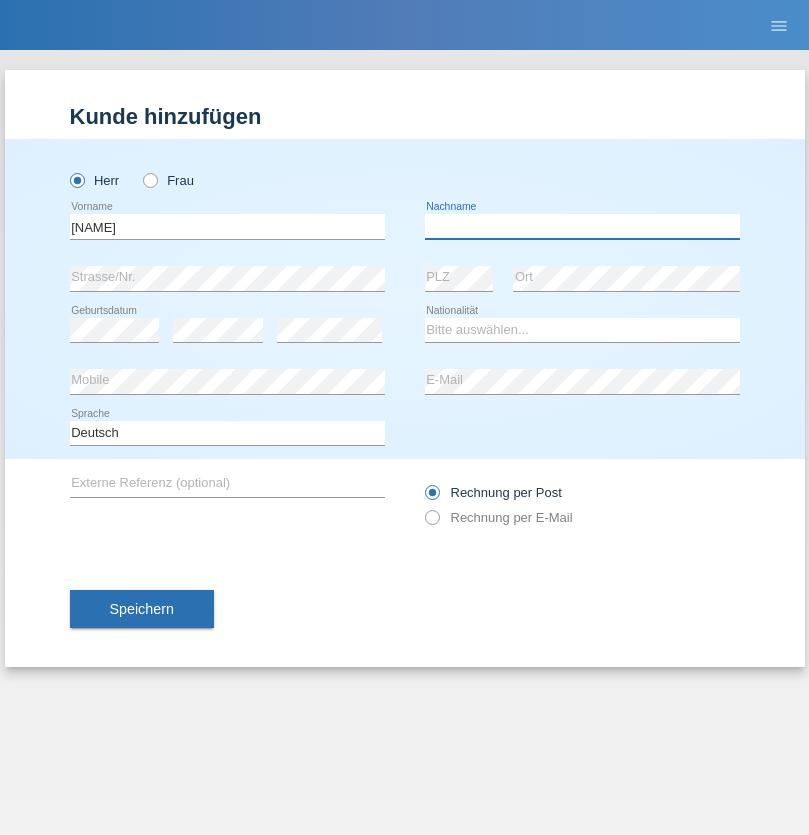 click at bounding box center [582, 226] 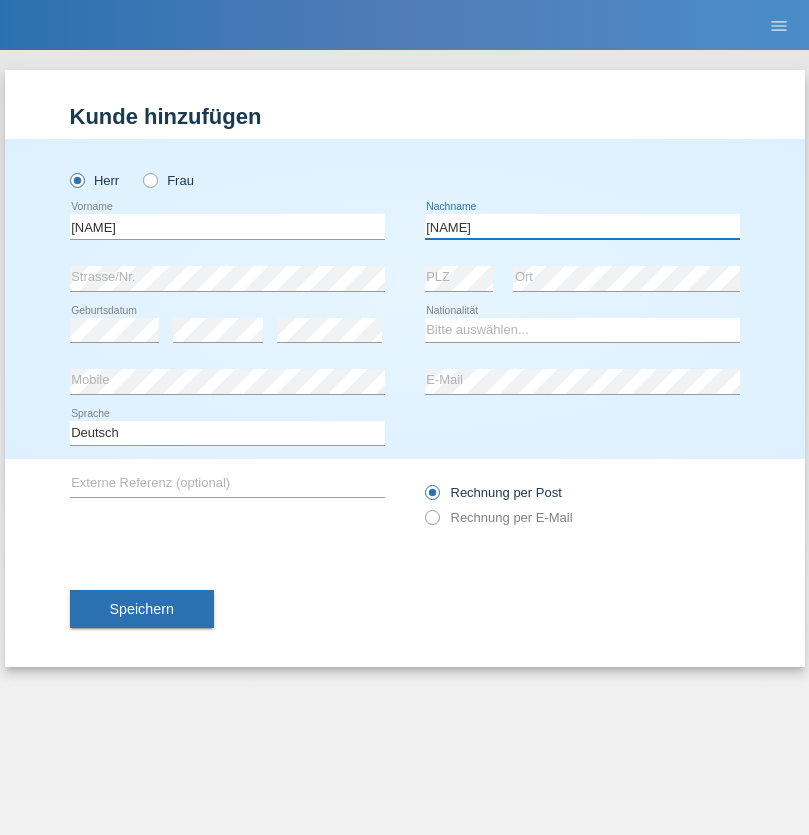 type on "[NAME]" 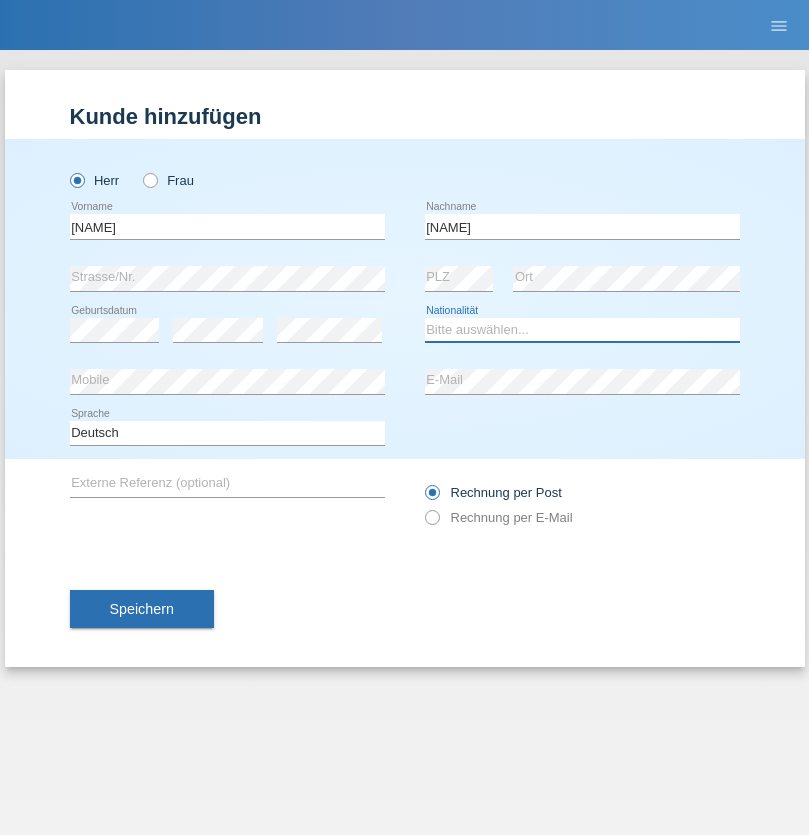 select on "XK" 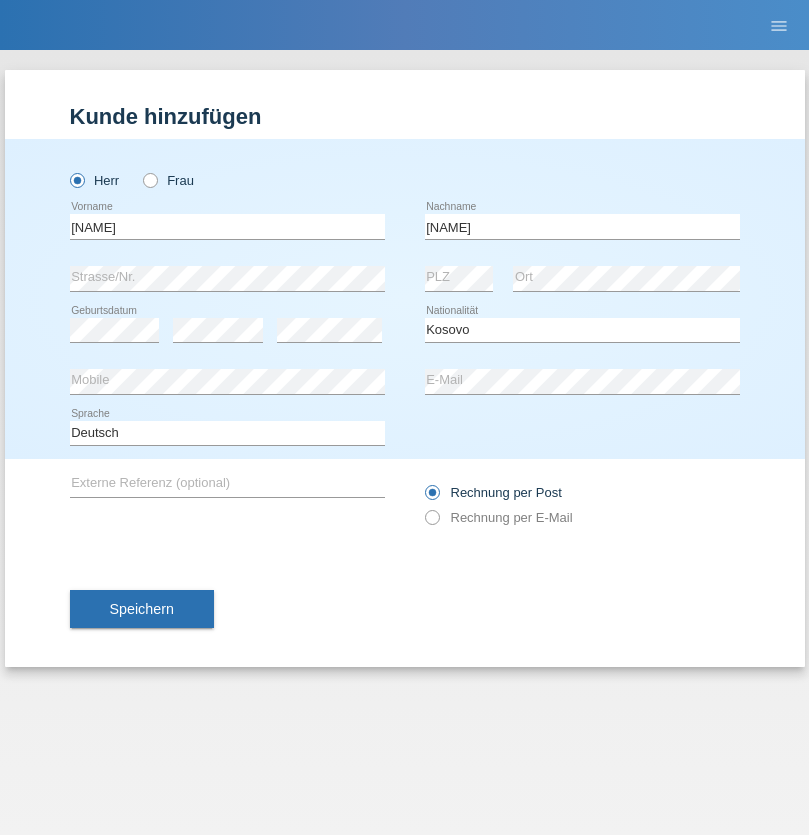 select on "C" 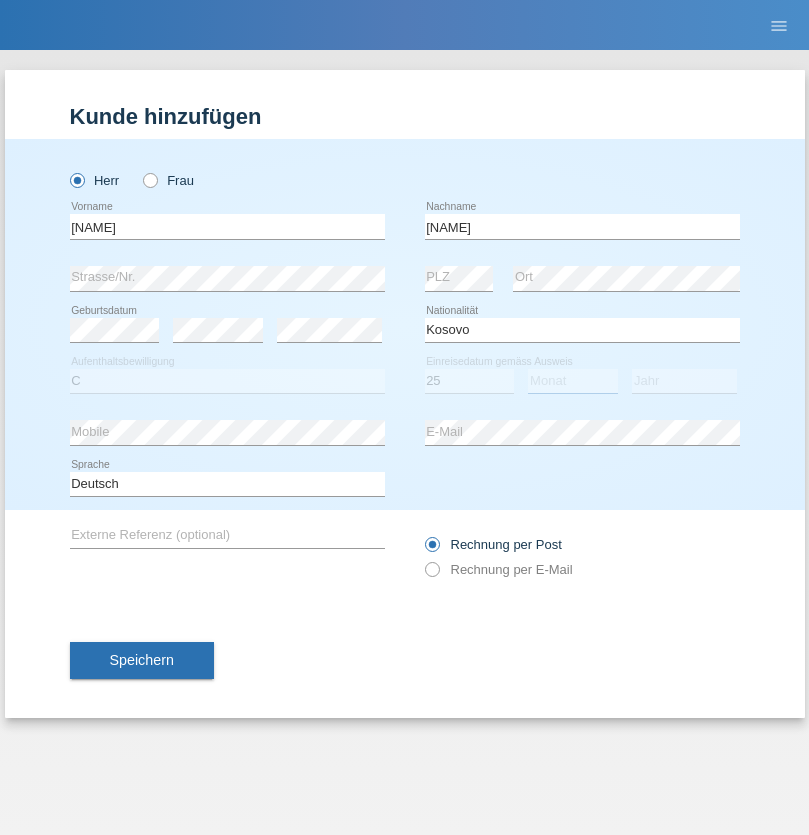 select on "11" 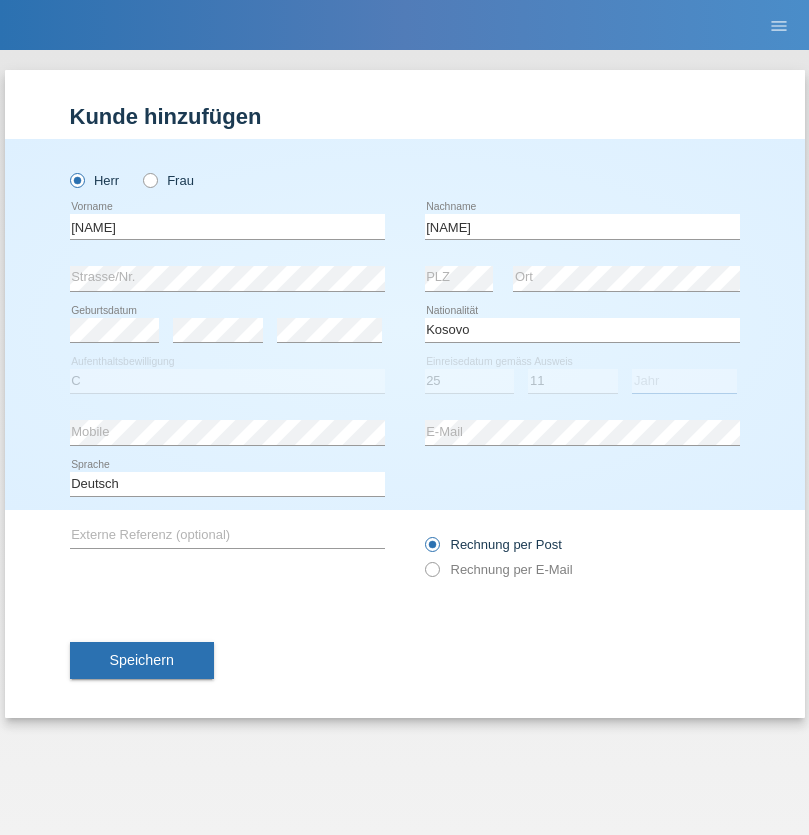 select on "1970" 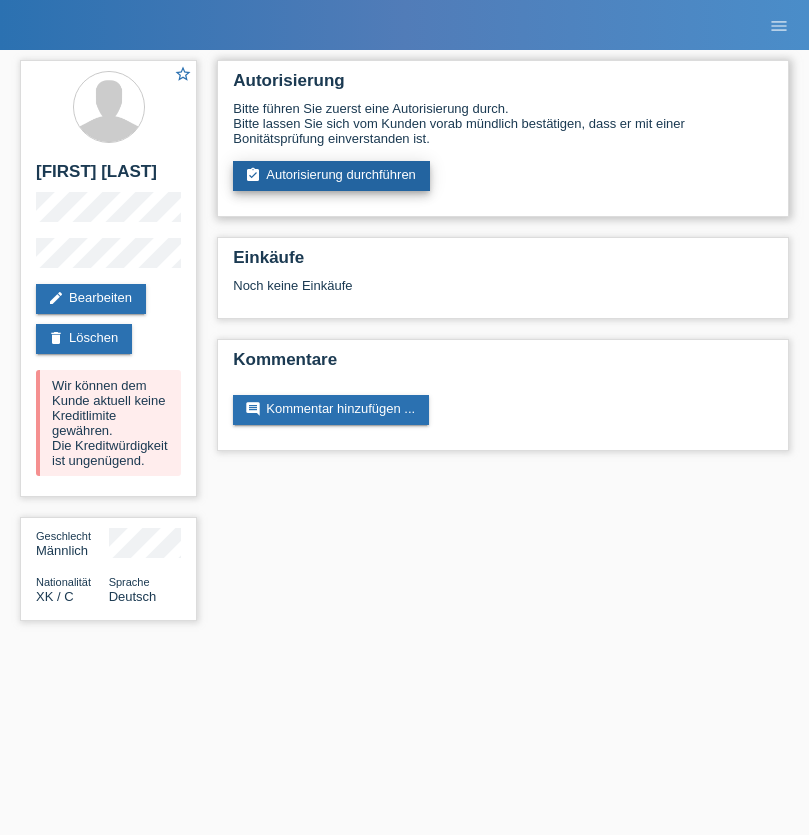 click on "assignment_turned_in  Autorisierung durchführen" at bounding box center [331, 176] 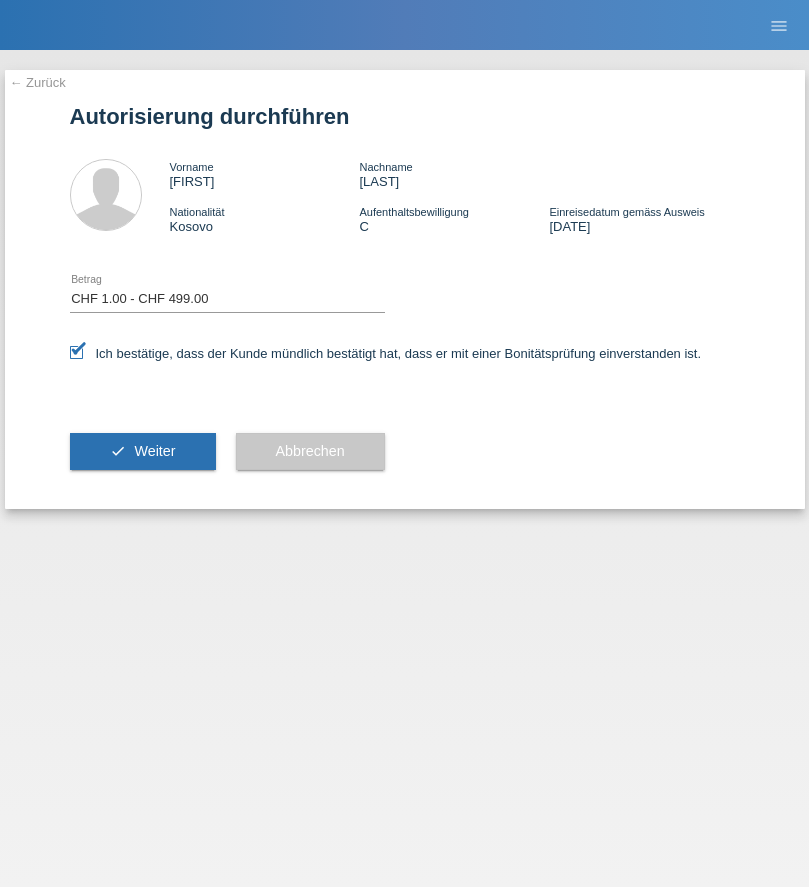 select on "1" 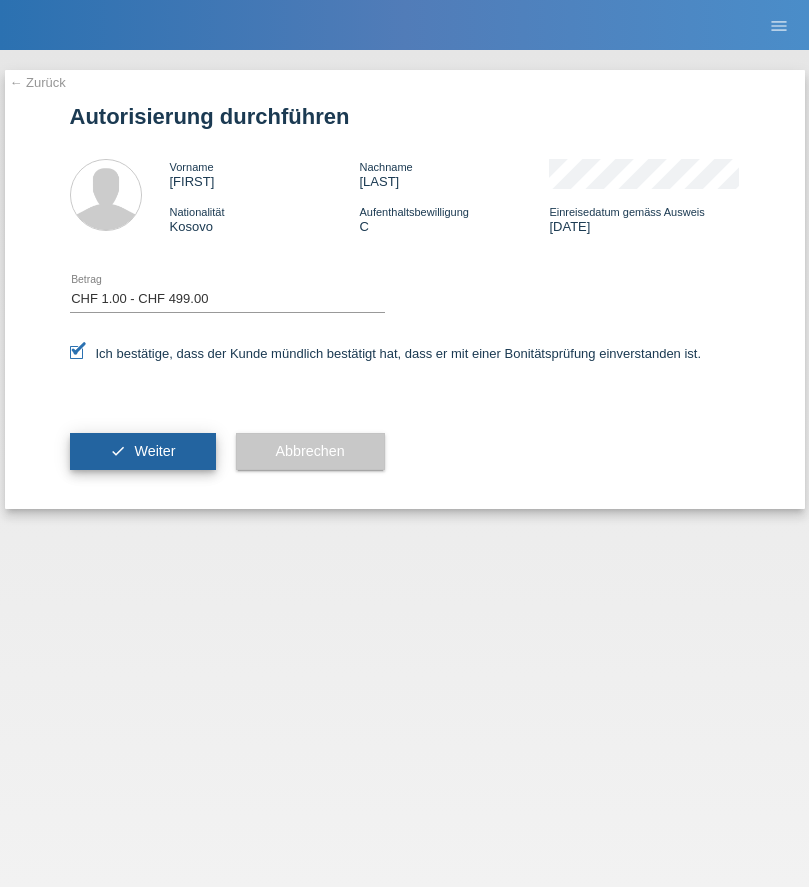 click on "Weiter" at bounding box center (154, 451) 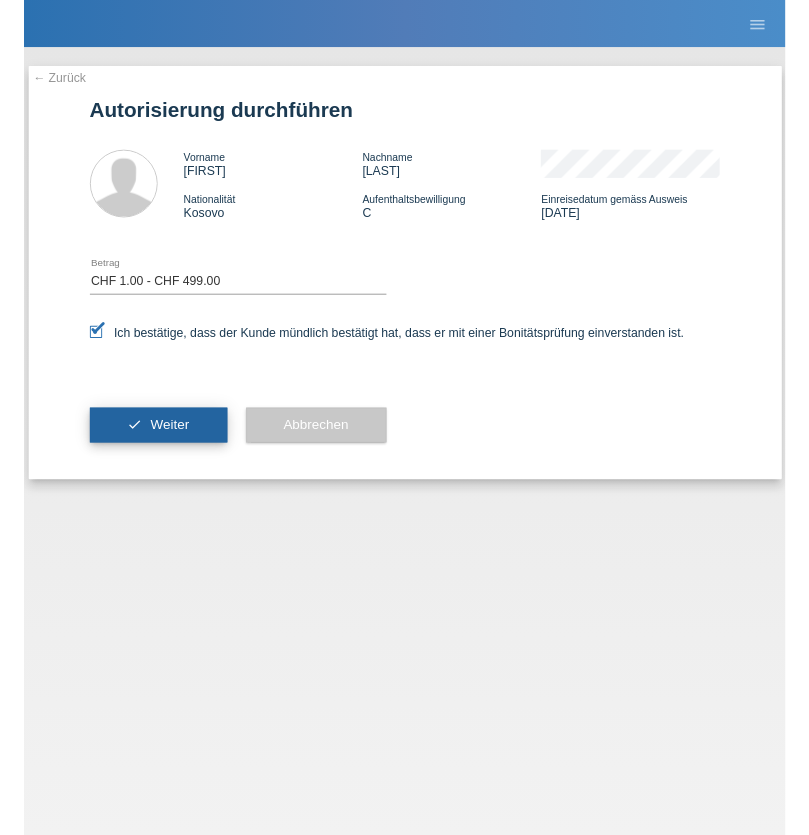 scroll, scrollTop: 0, scrollLeft: 0, axis: both 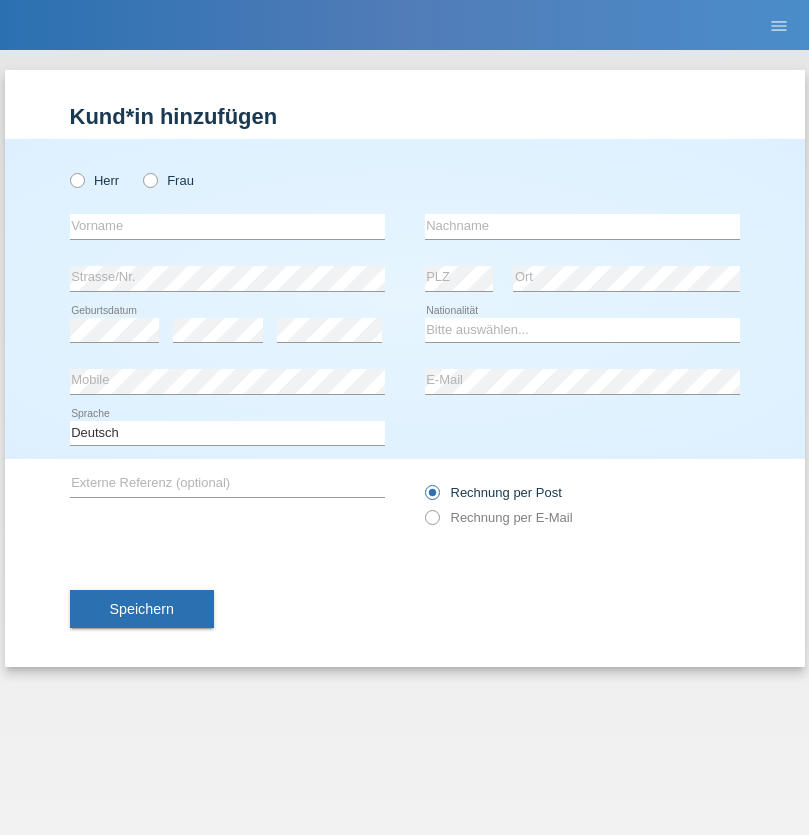 radio on "true" 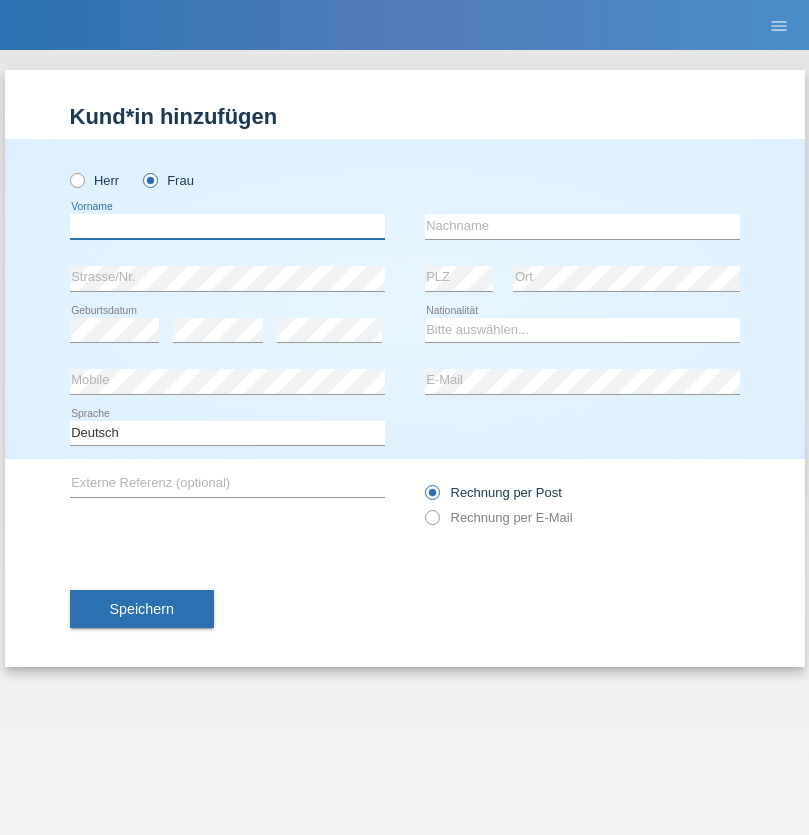 click at bounding box center (227, 226) 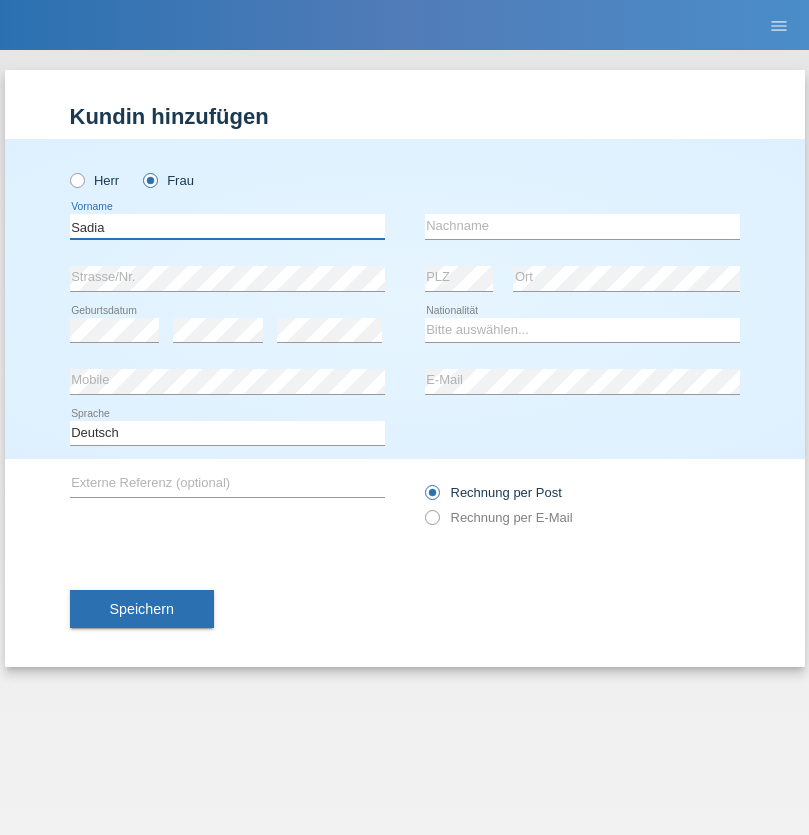 type on "Sadia" 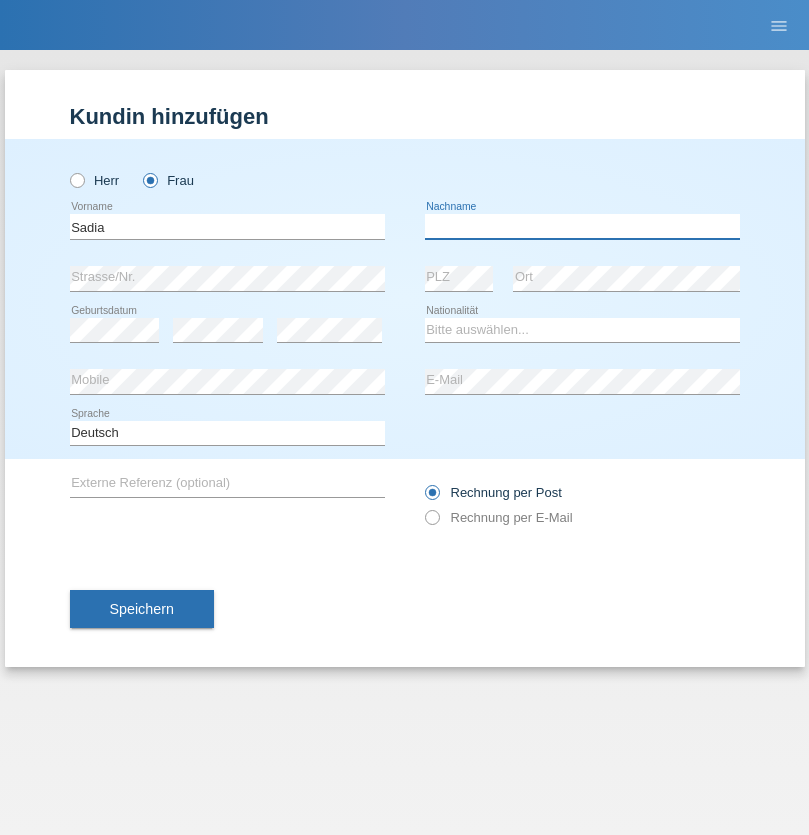 click at bounding box center (582, 226) 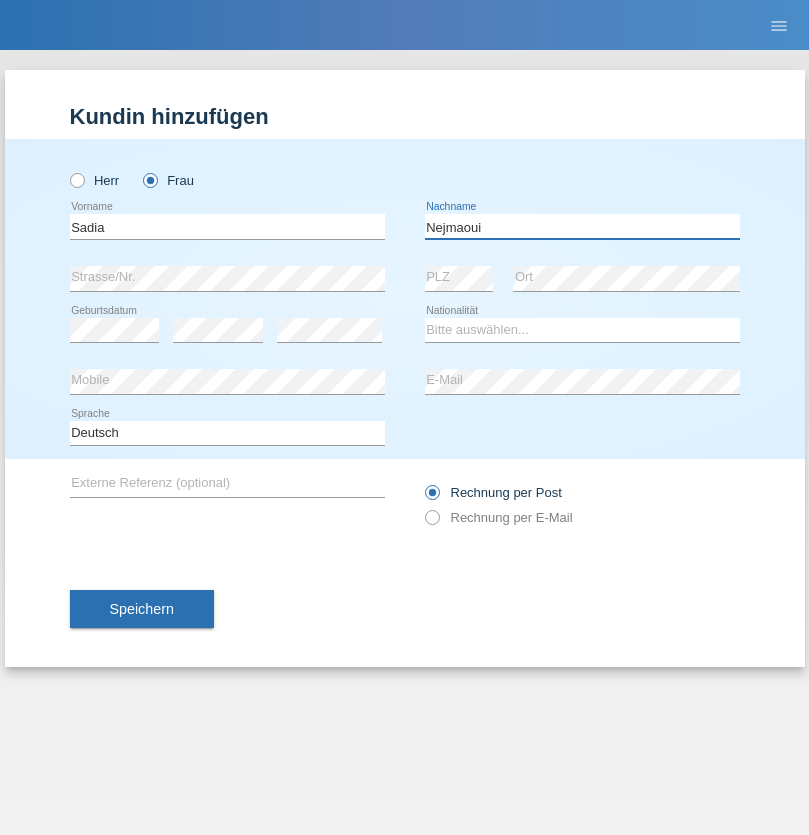 type on "Nejmaoui" 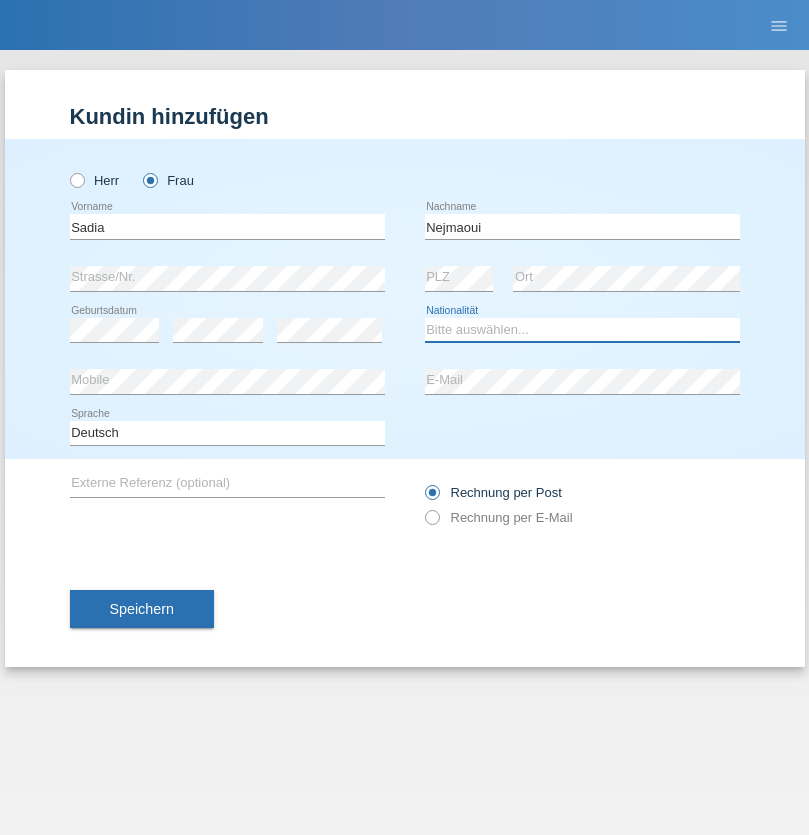 select on "MA" 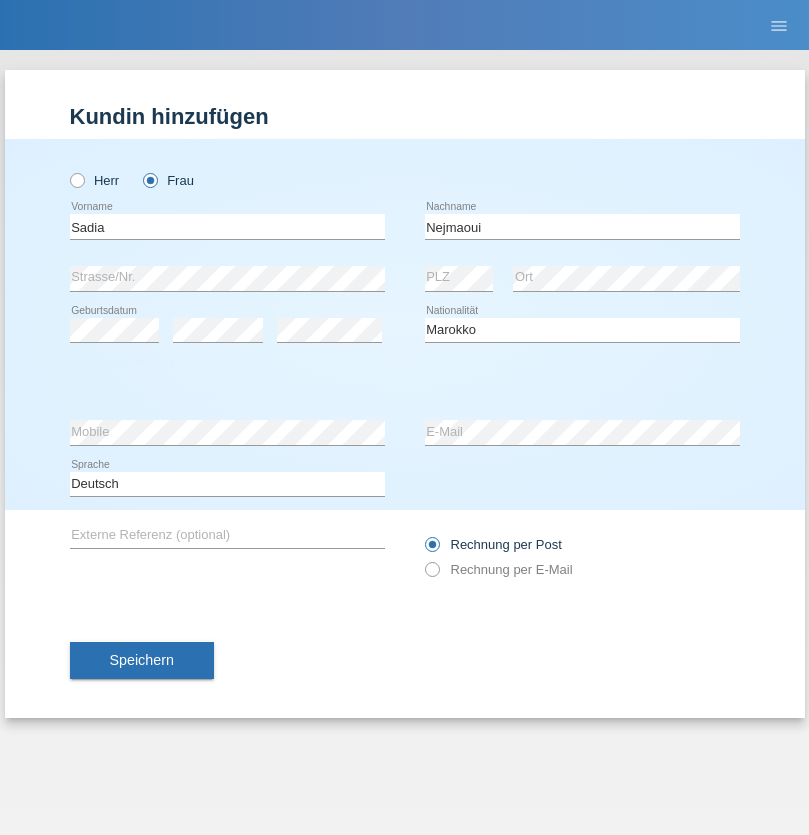 select on "C" 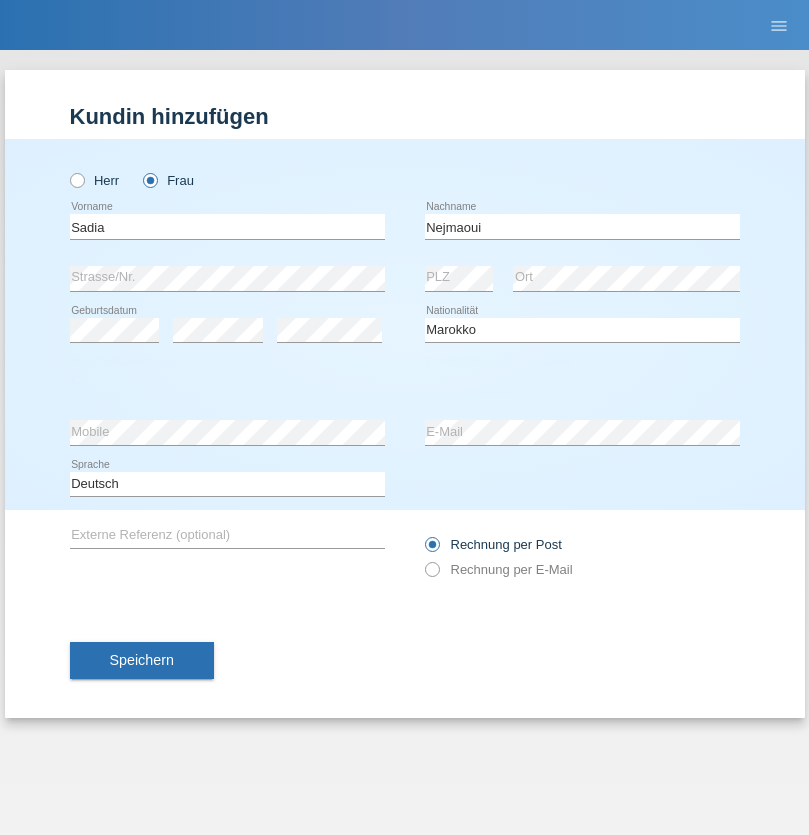 select on "01" 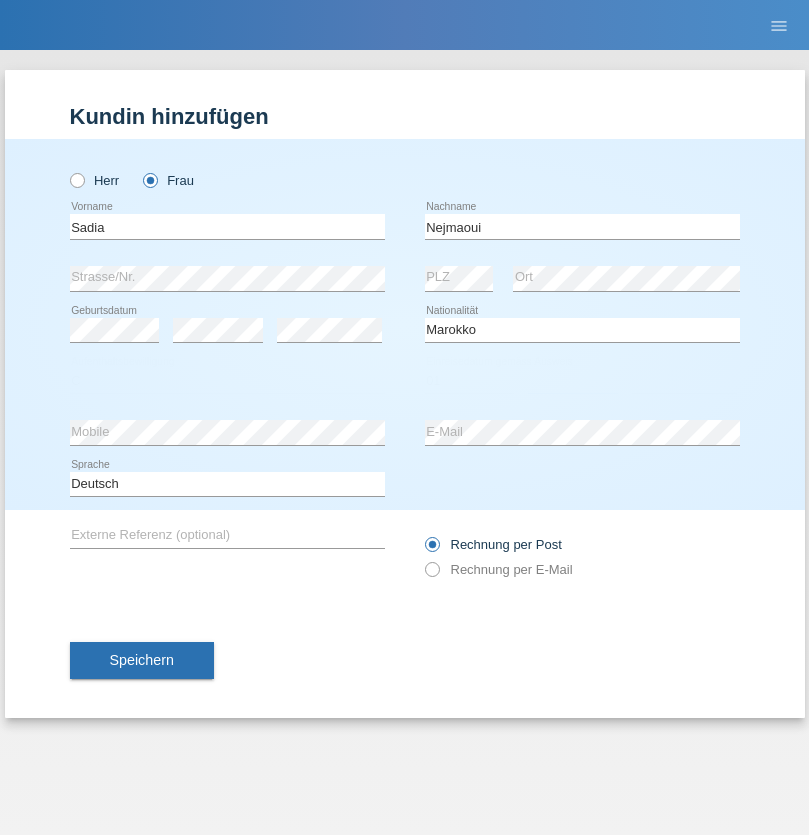 select on "06" 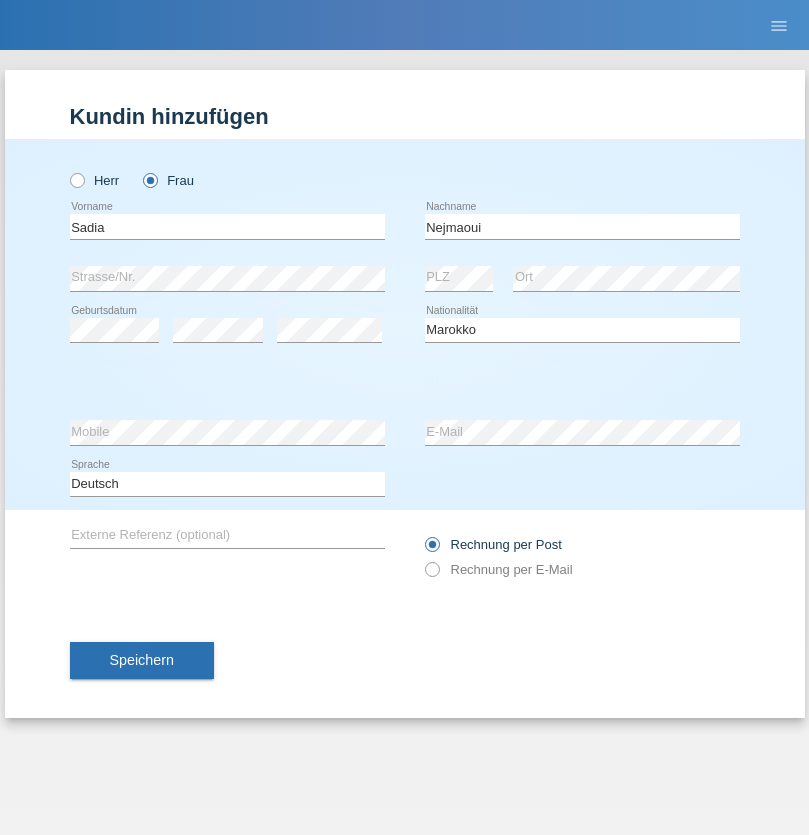 select on "1964" 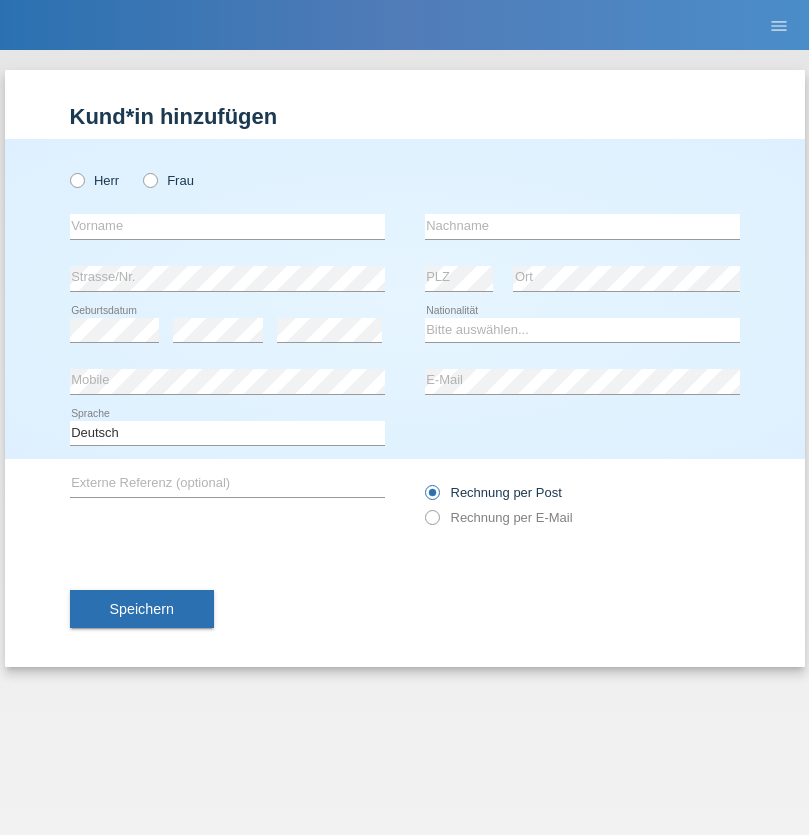 scroll, scrollTop: 0, scrollLeft: 0, axis: both 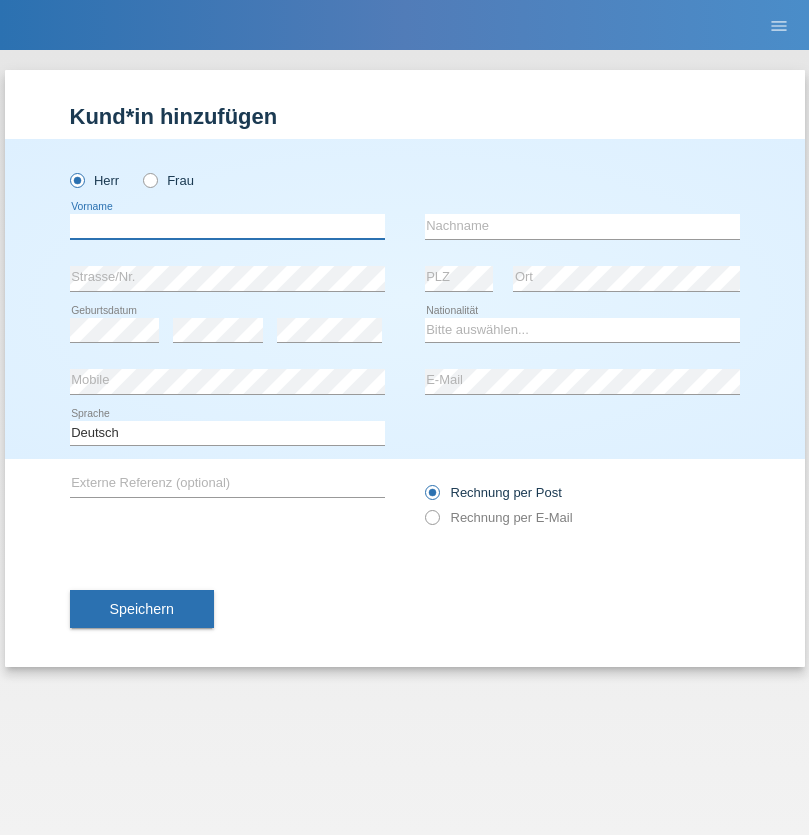 click at bounding box center (227, 226) 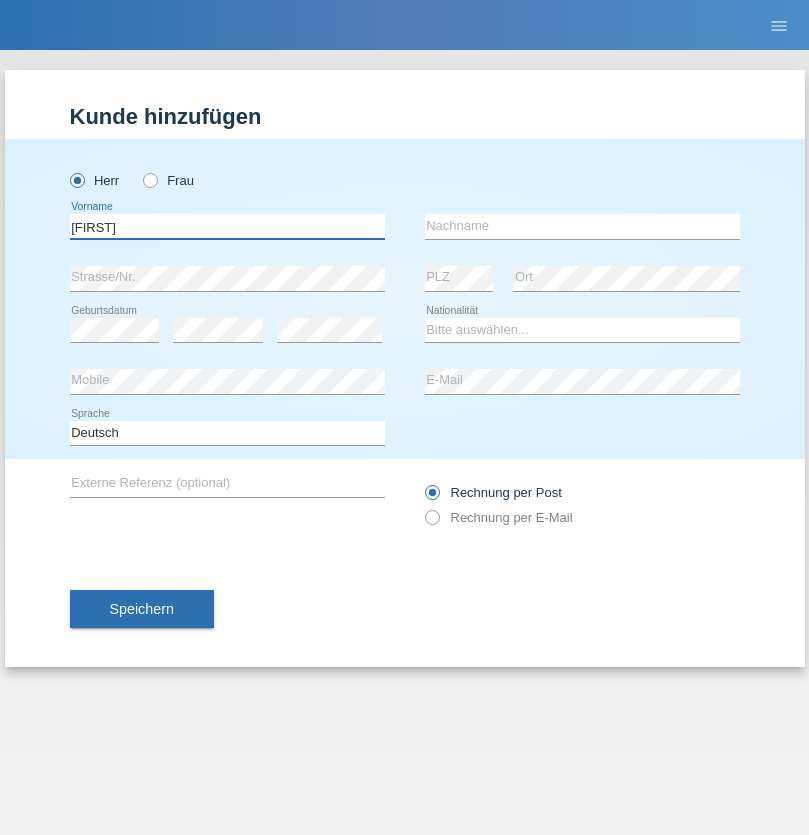 type on "Carlos" 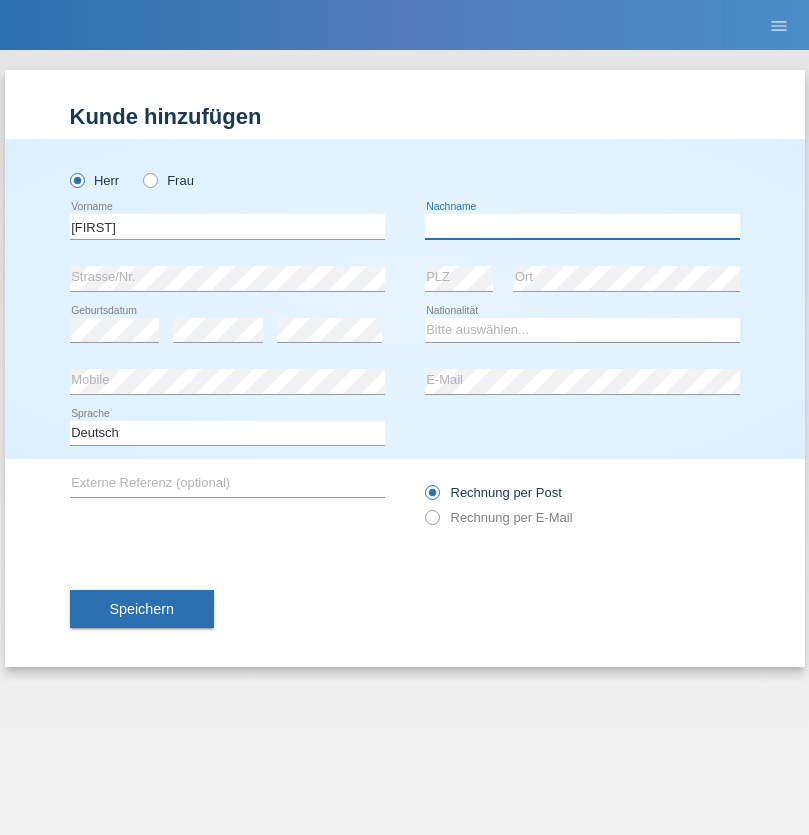 click at bounding box center [582, 226] 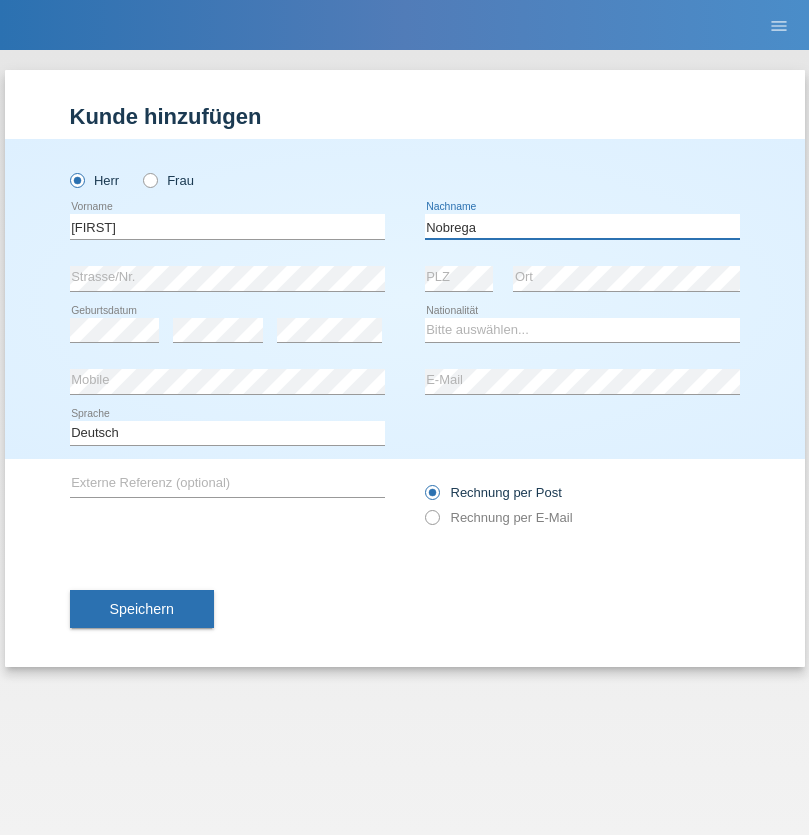 type on "Nobrega" 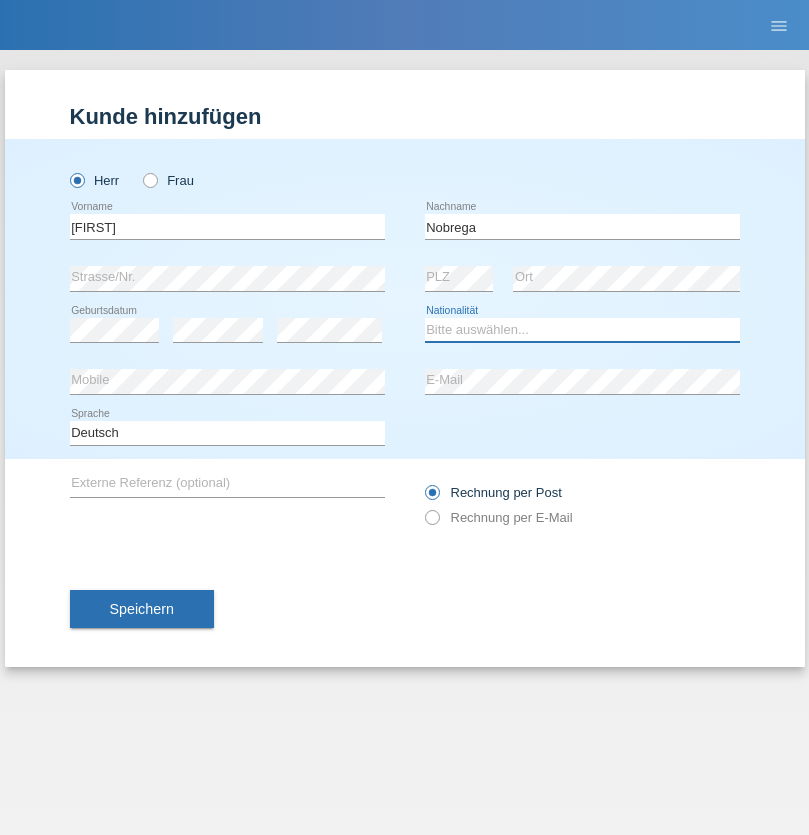 select on "CH" 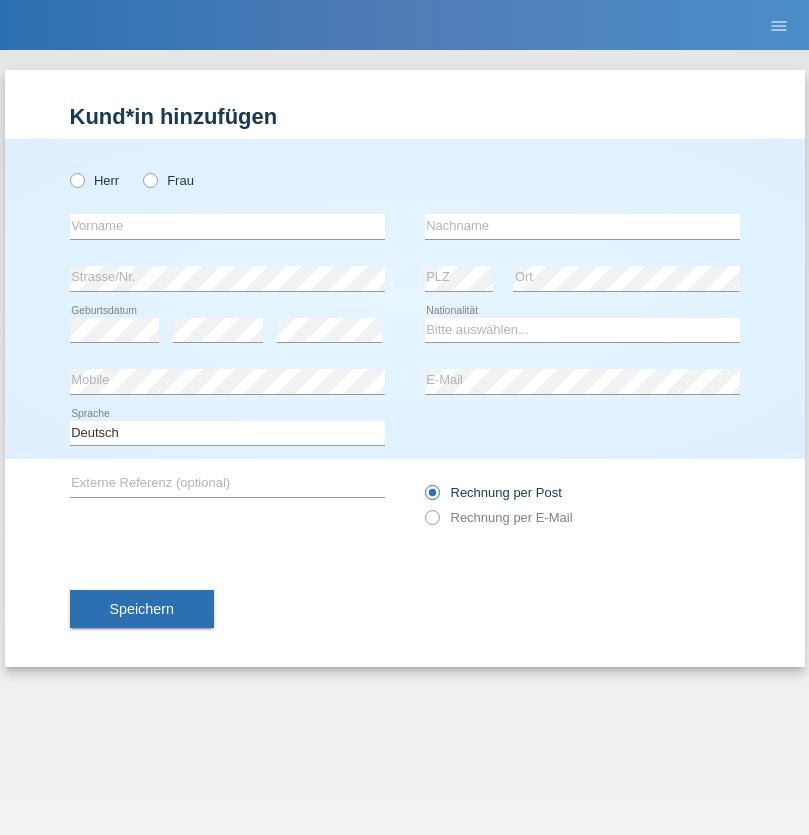scroll, scrollTop: 0, scrollLeft: 0, axis: both 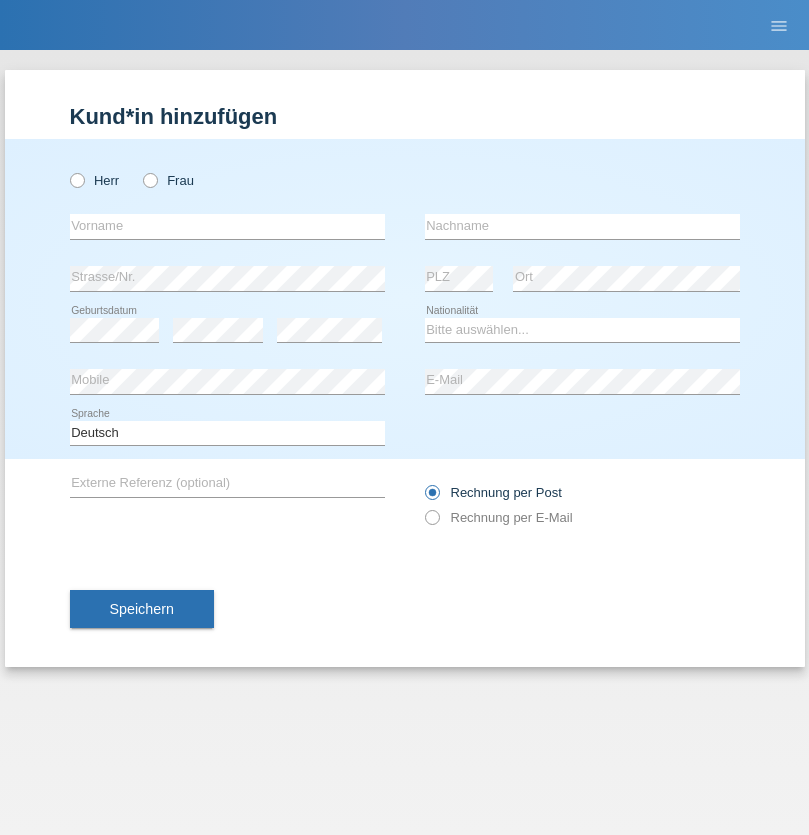 radio on "true" 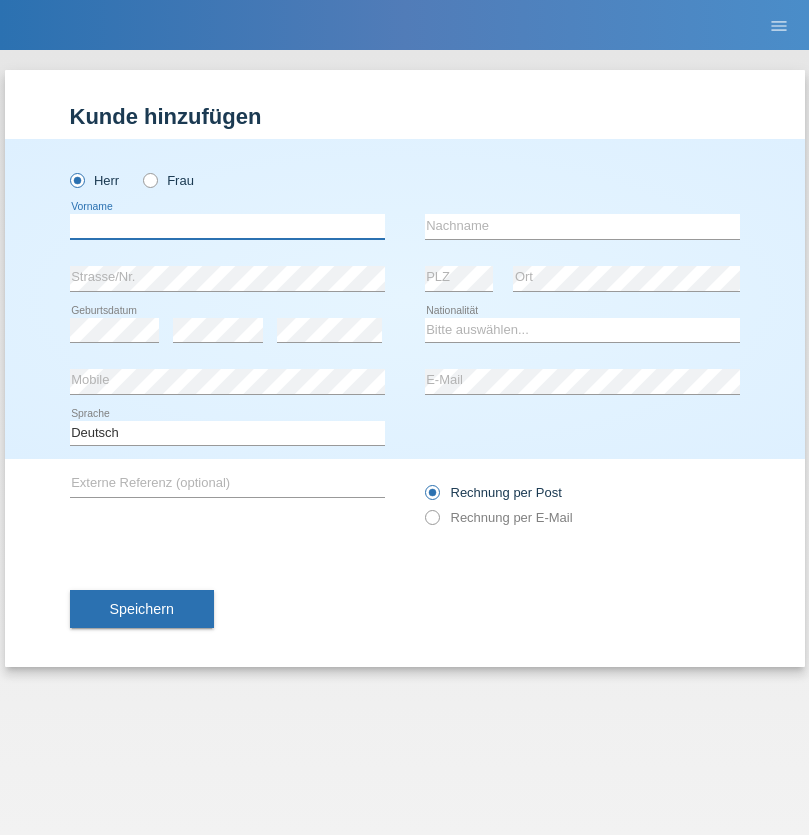 click at bounding box center [227, 226] 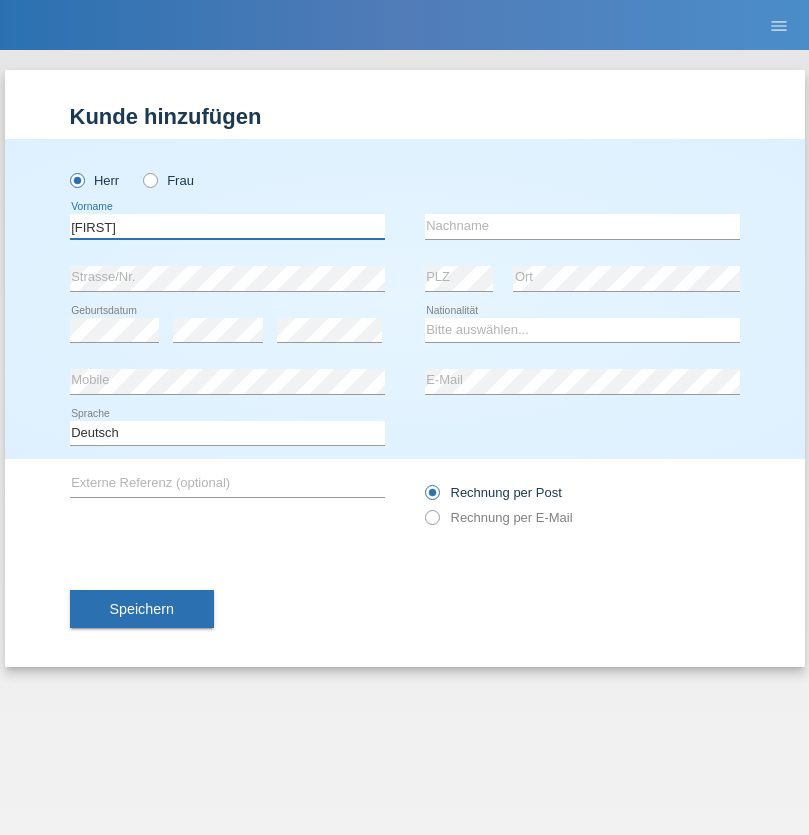type on "[FIRST]" 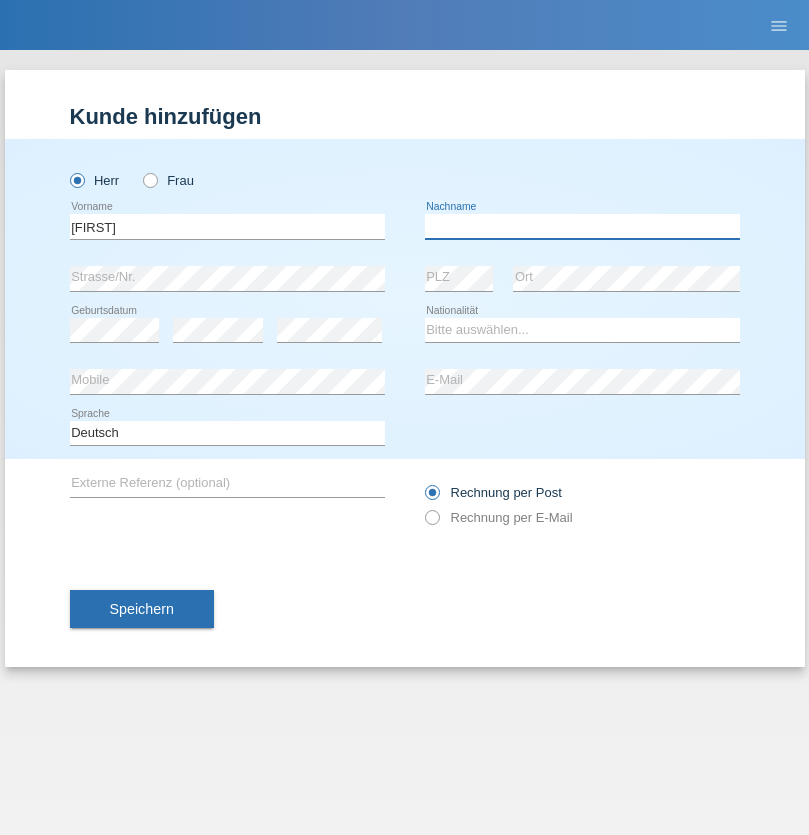 click at bounding box center [582, 226] 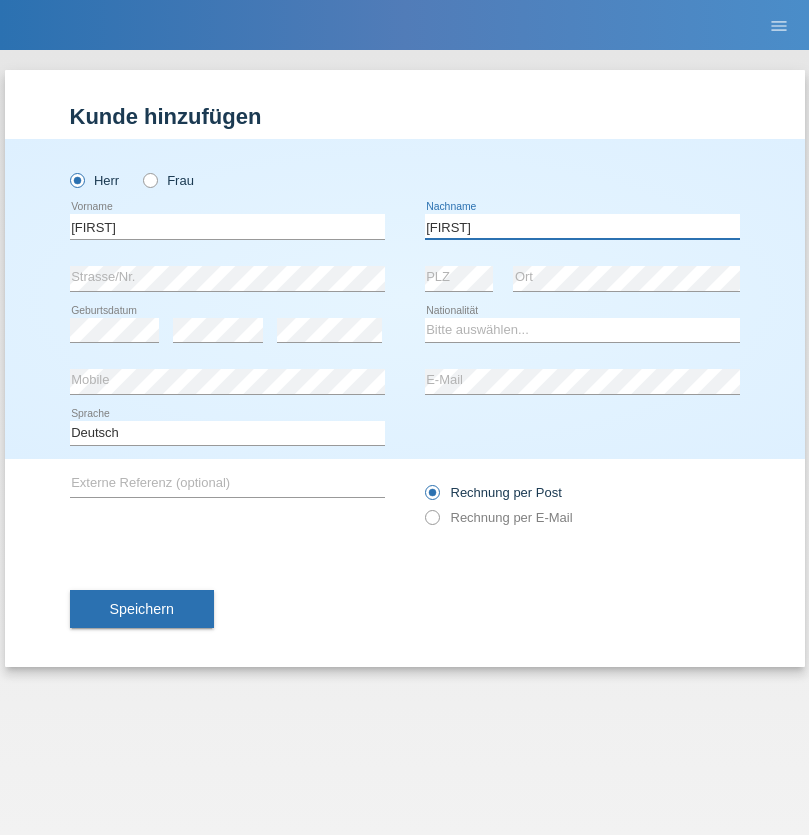 type on "Selvanayagam" 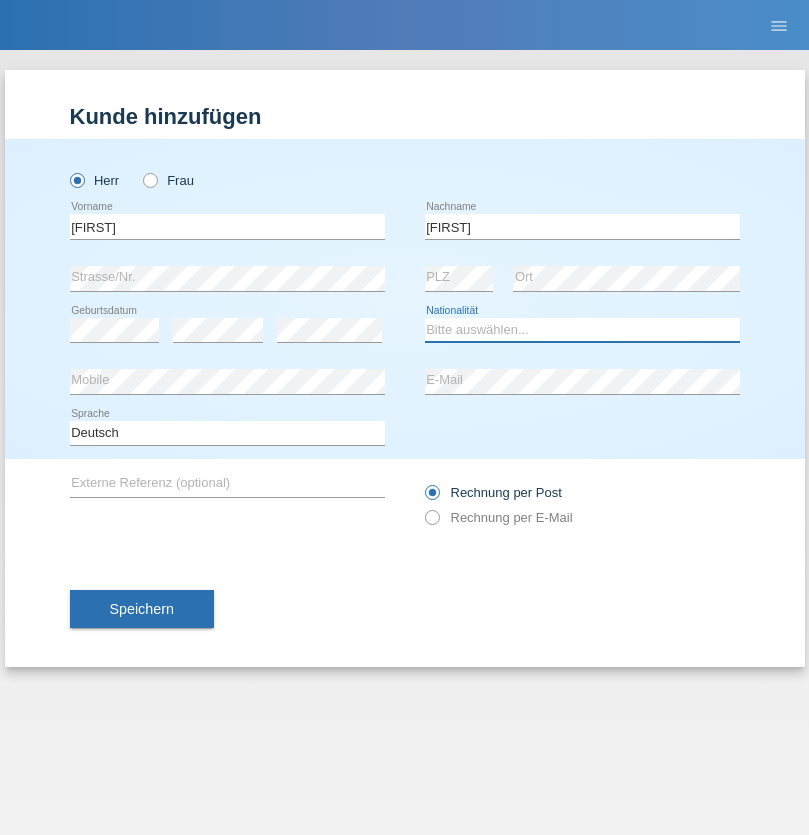 select on "LK" 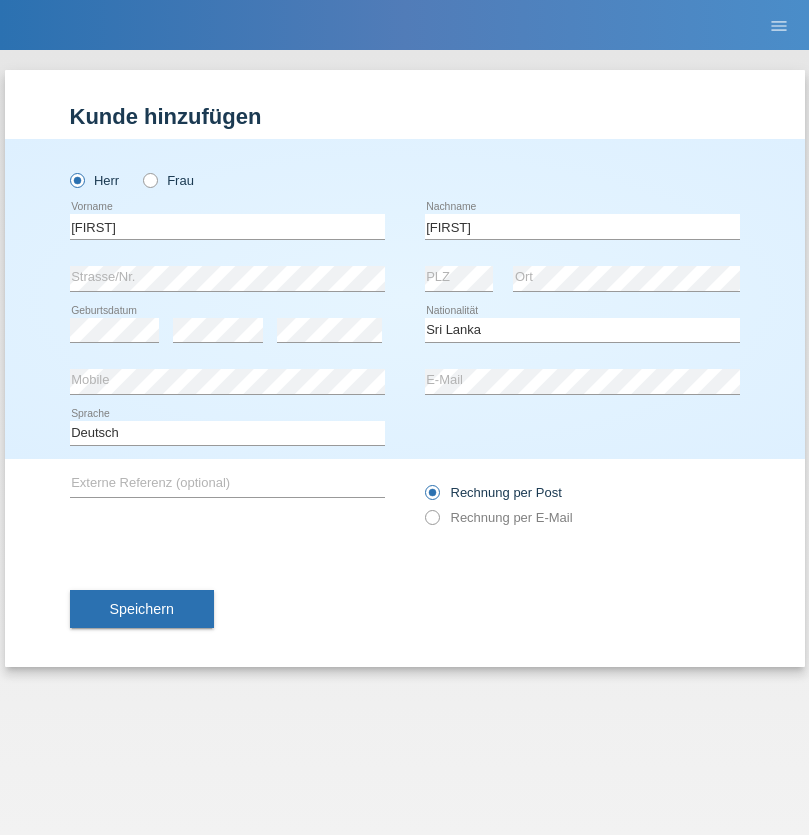 select on "C" 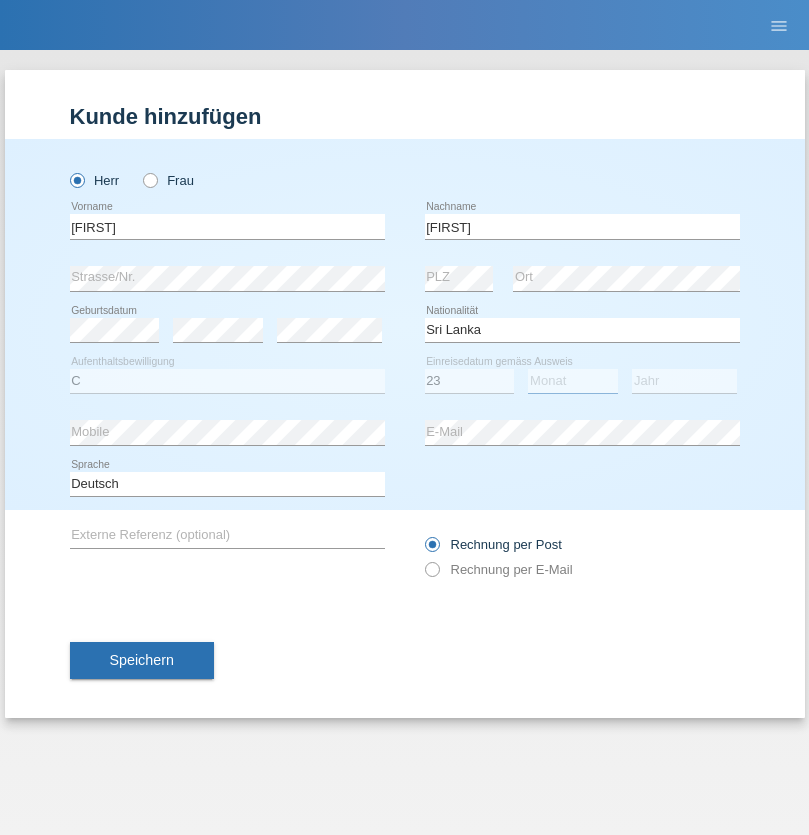 select on "03" 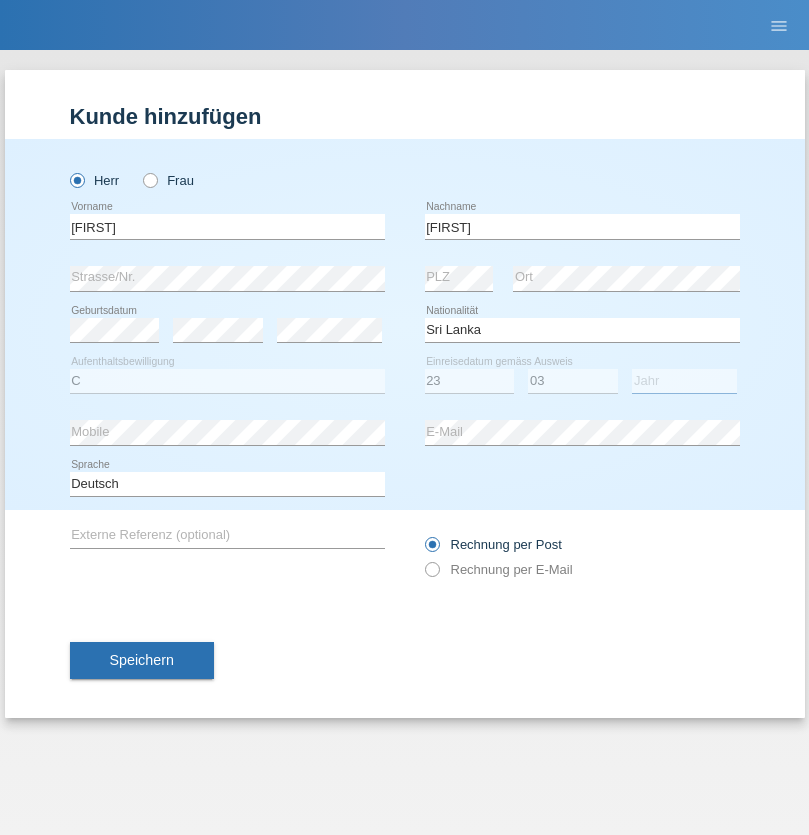 select on "2021" 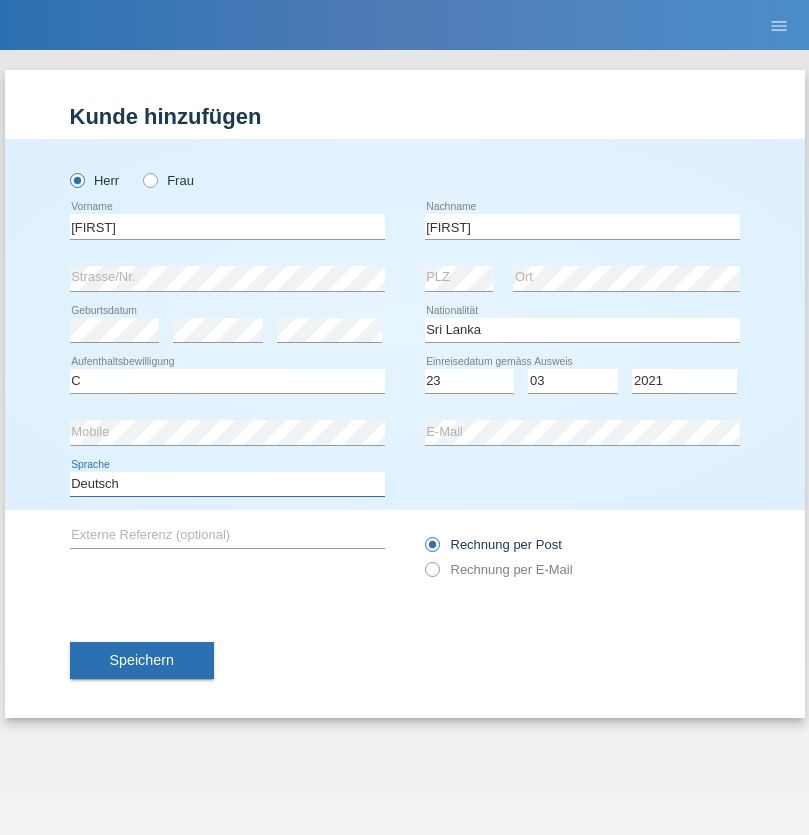 select on "en" 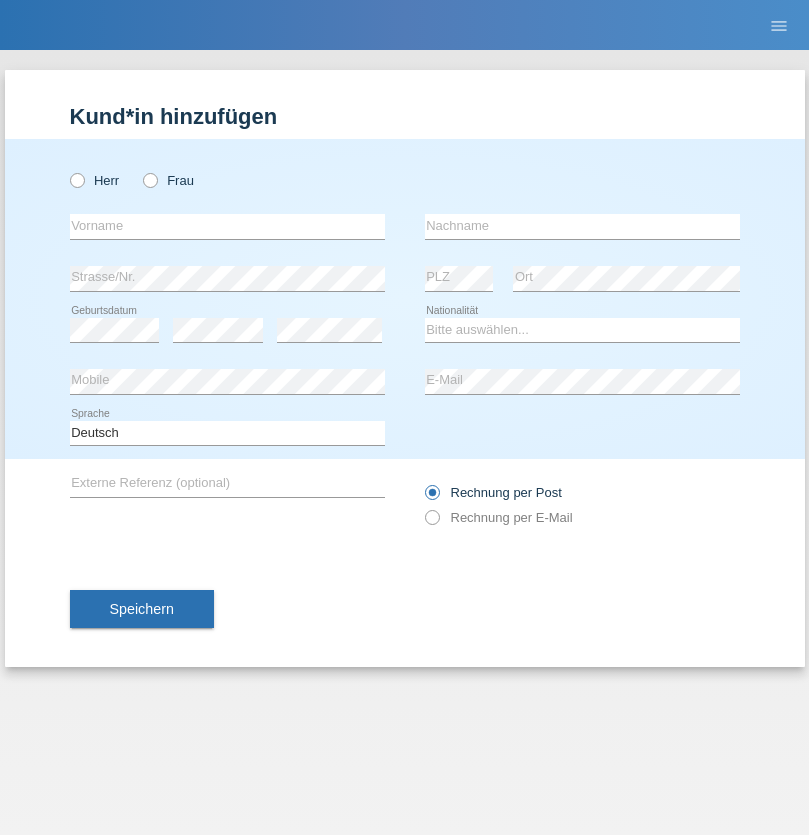 scroll, scrollTop: 0, scrollLeft: 0, axis: both 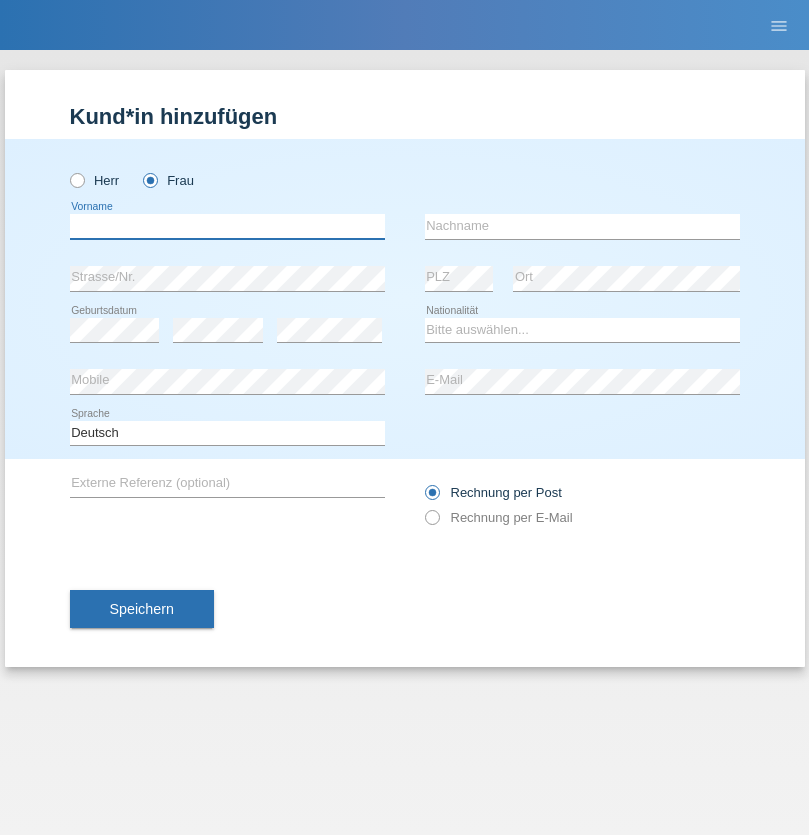 click at bounding box center [227, 226] 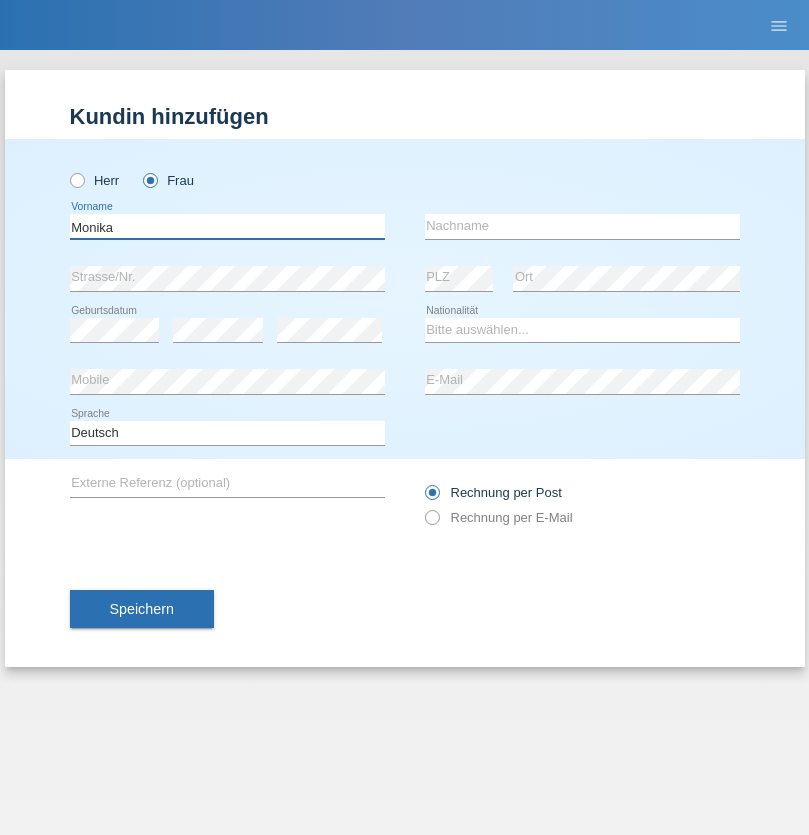 type on "Monika" 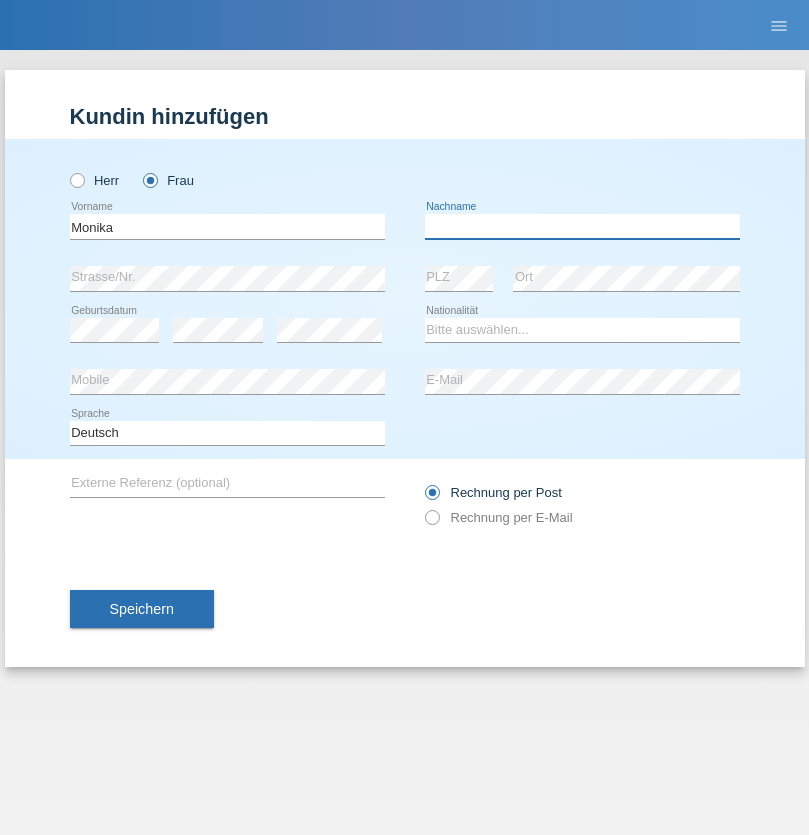 click at bounding box center [582, 226] 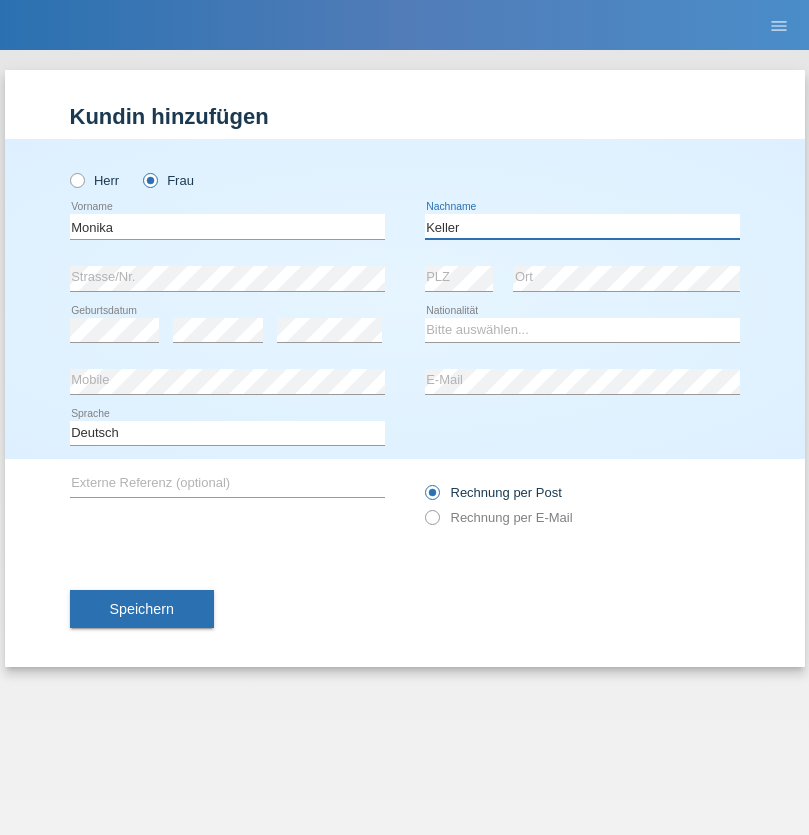 type on "Keller" 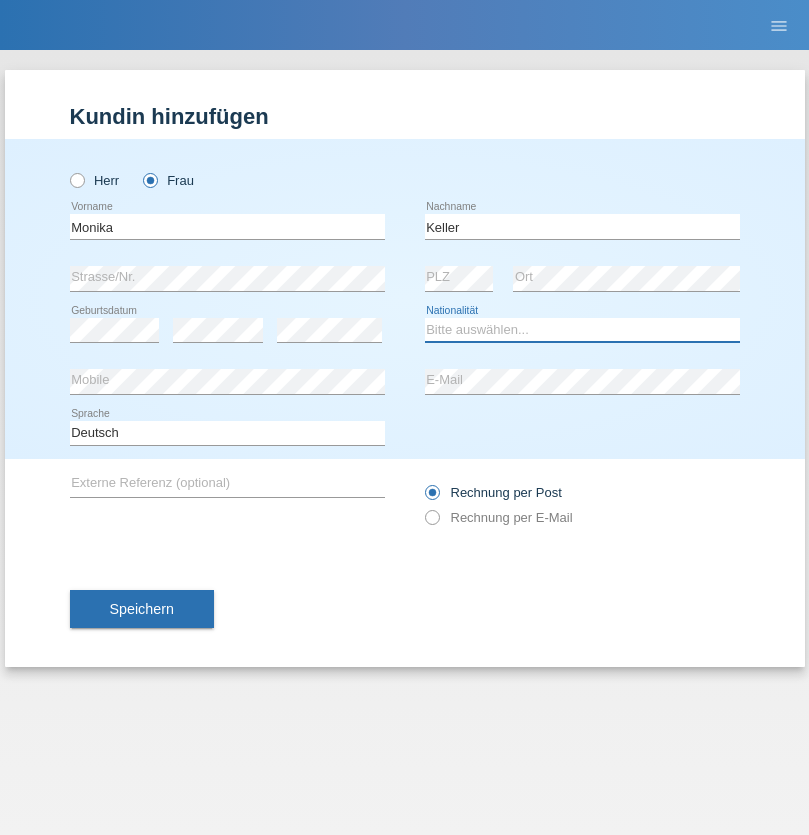 select on "CH" 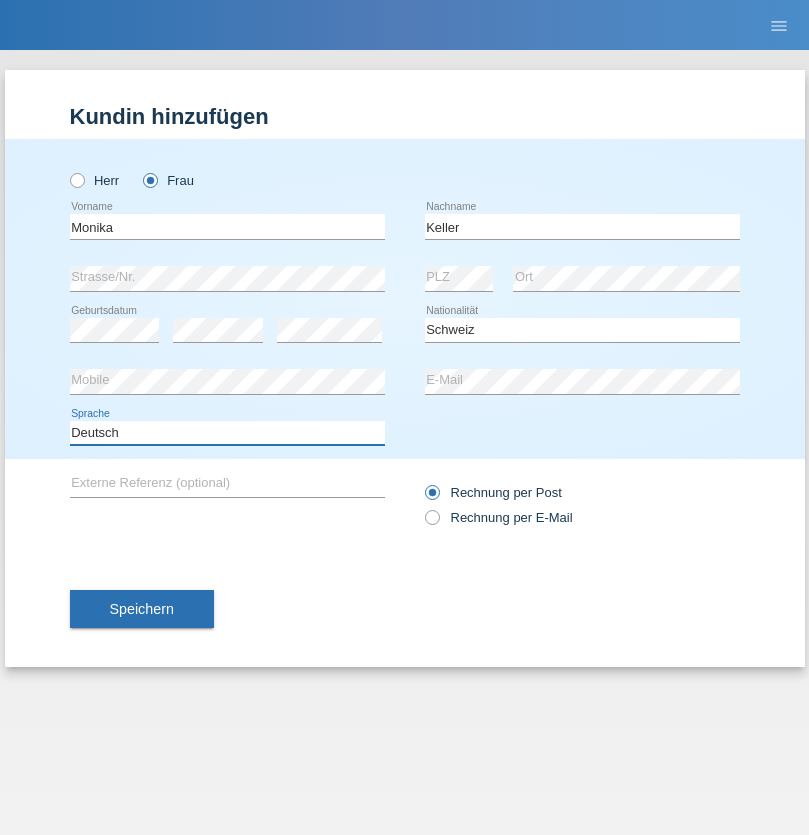 select on "en" 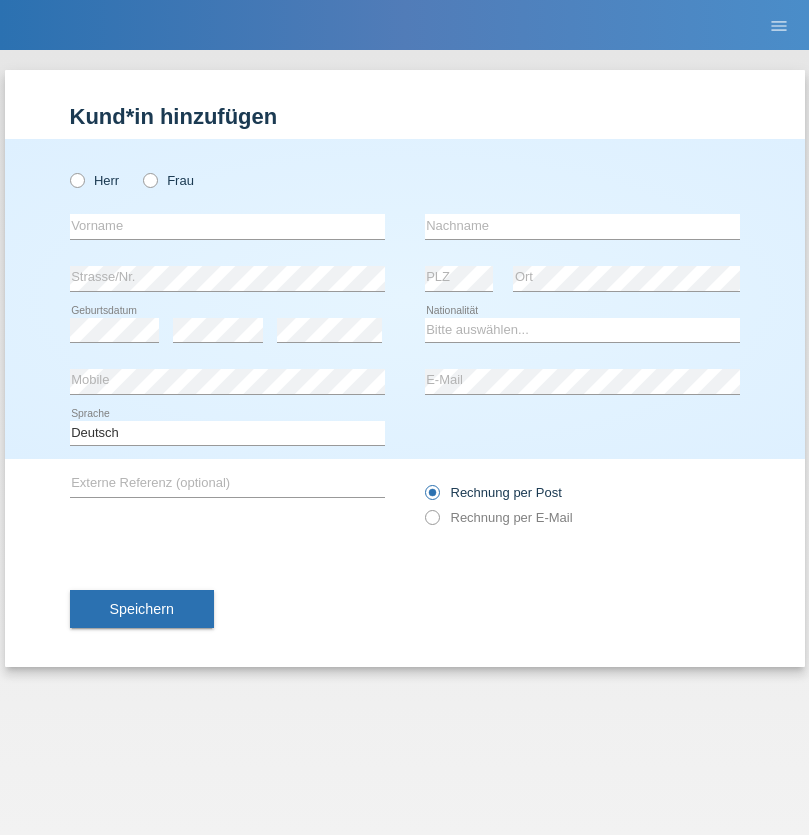 scroll, scrollTop: 0, scrollLeft: 0, axis: both 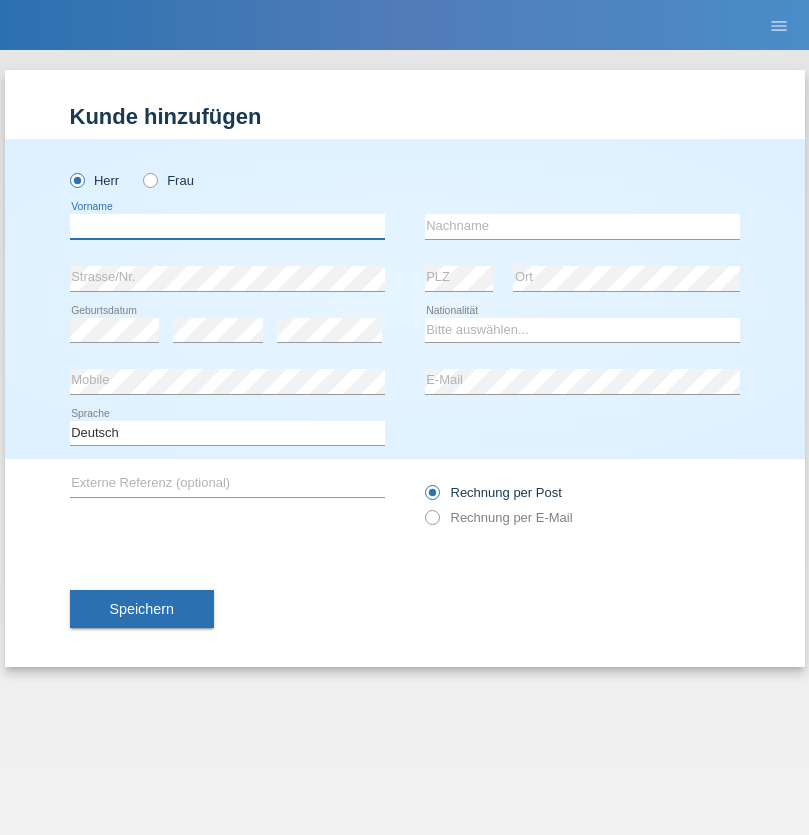 click at bounding box center [227, 226] 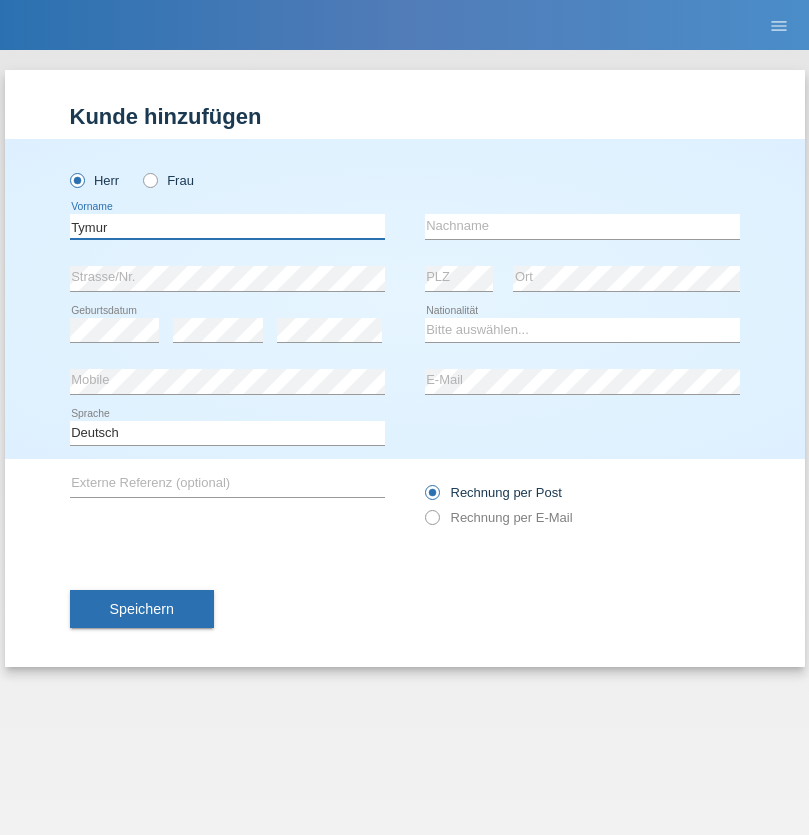 type on "Tymur" 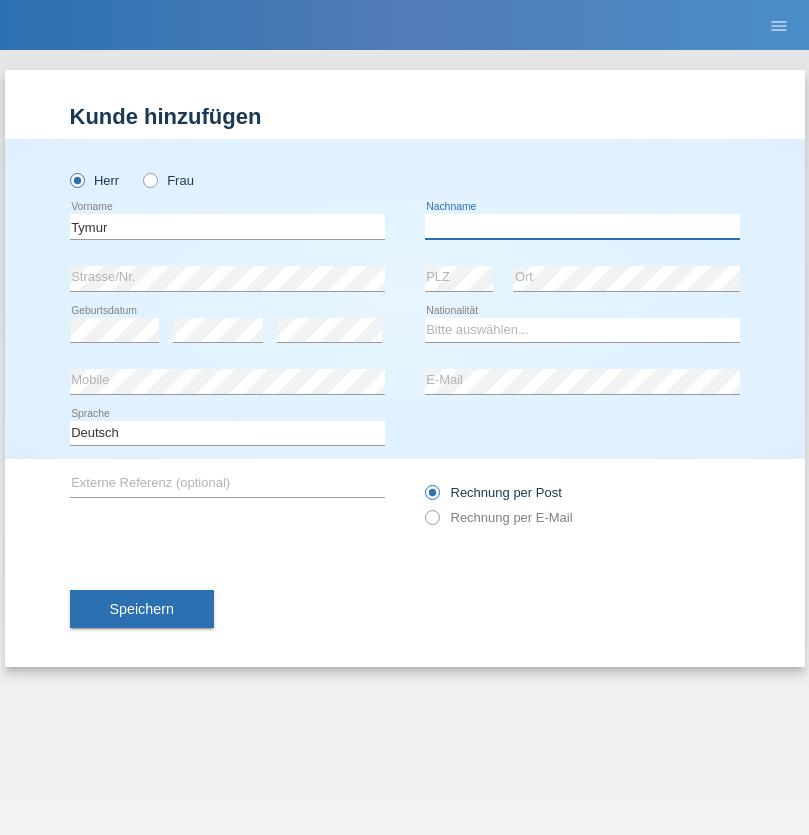 click at bounding box center [582, 226] 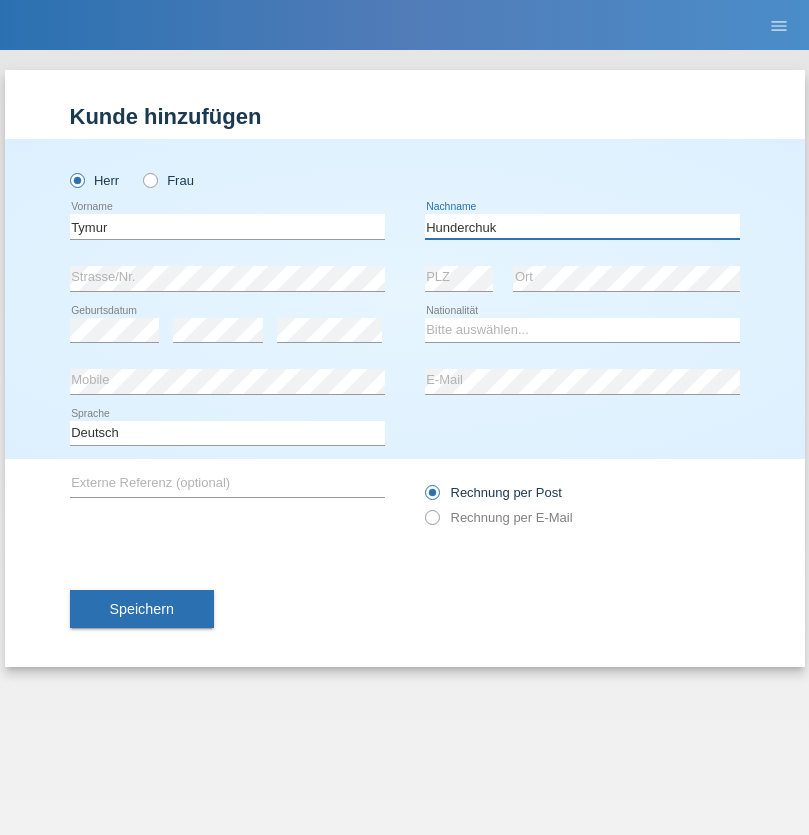 type on "Hunderchuk" 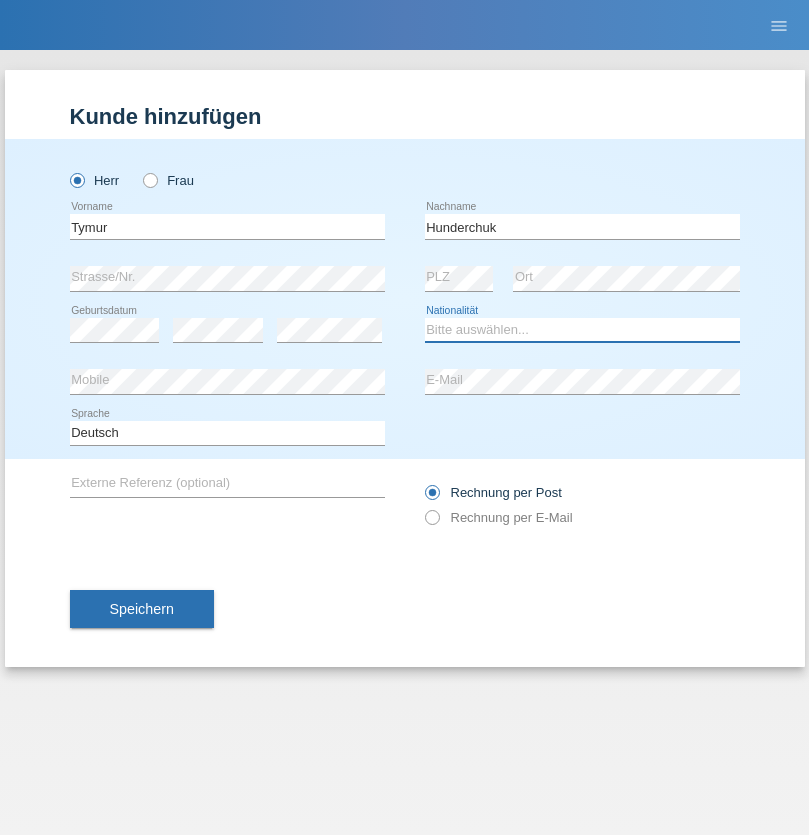 select on "UA" 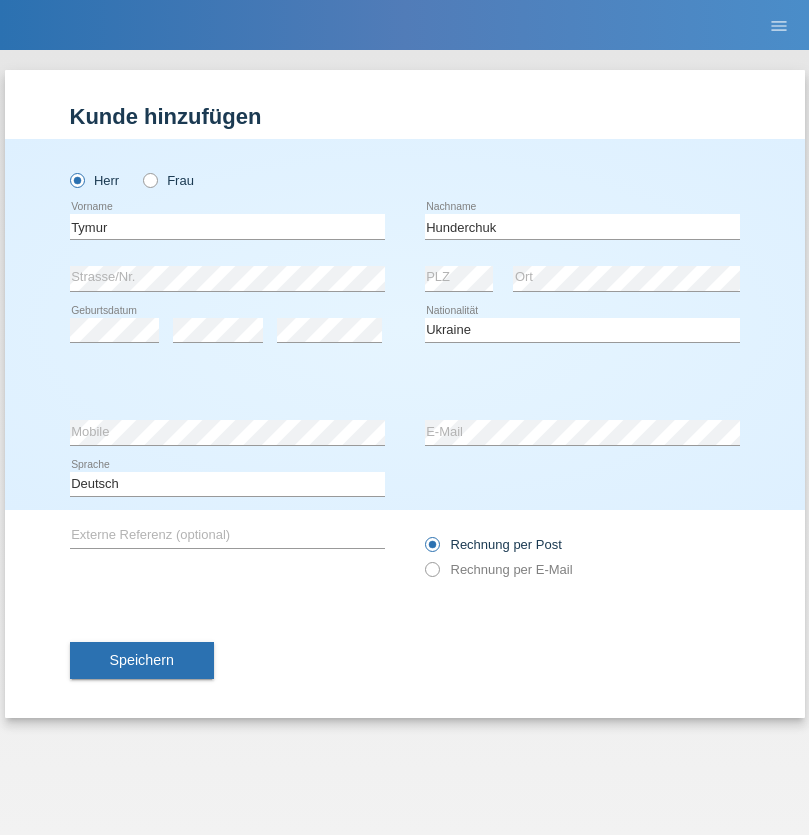 select on "C" 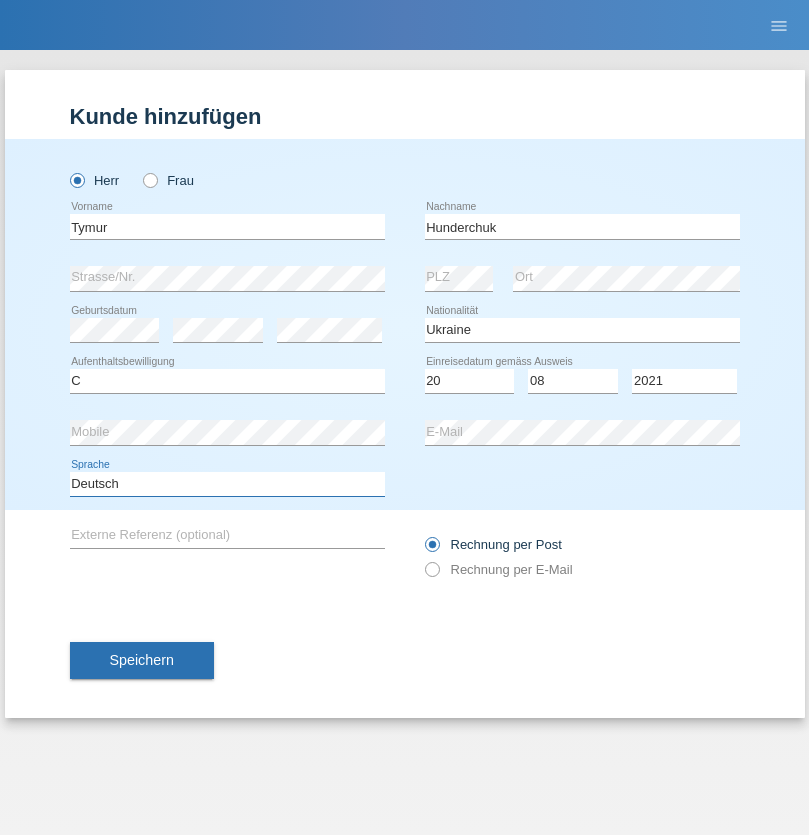 select on "en" 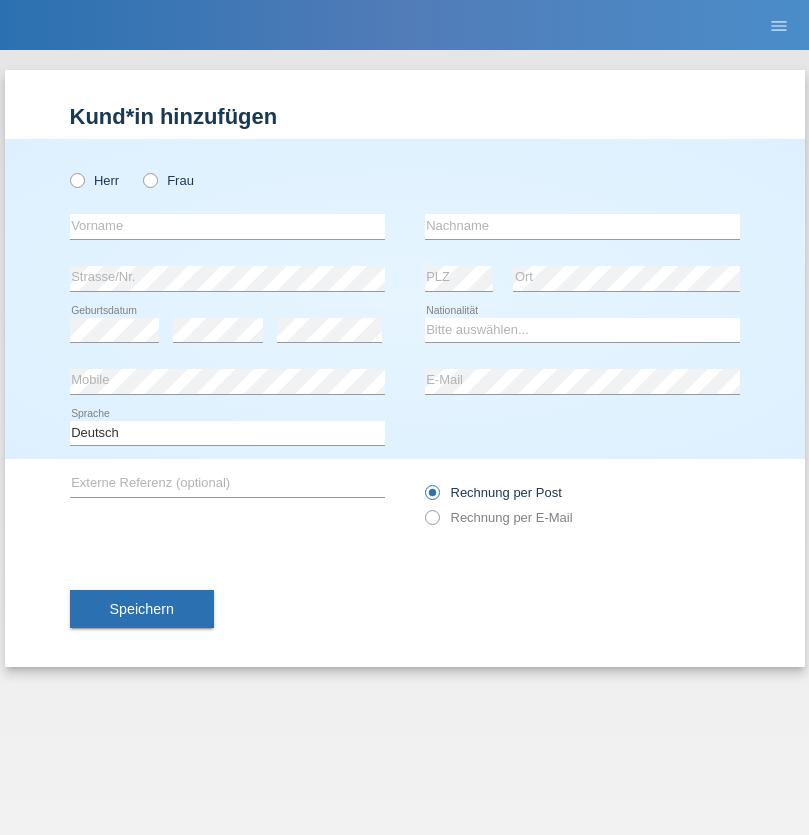 scroll, scrollTop: 0, scrollLeft: 0, axis: both 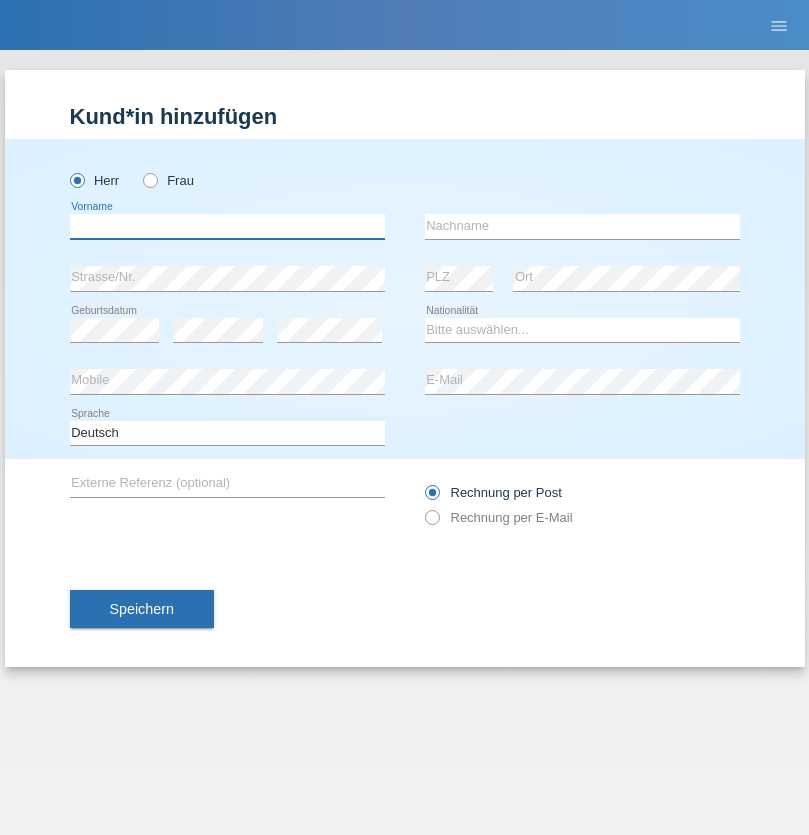 click at bounding box center (227, 226) 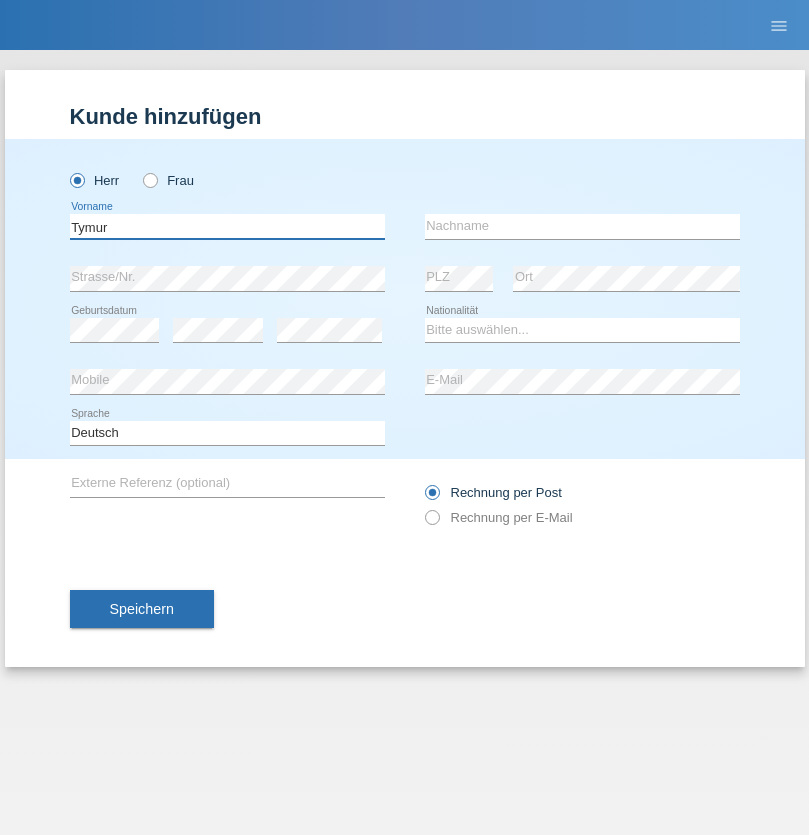 type on "Tymur" 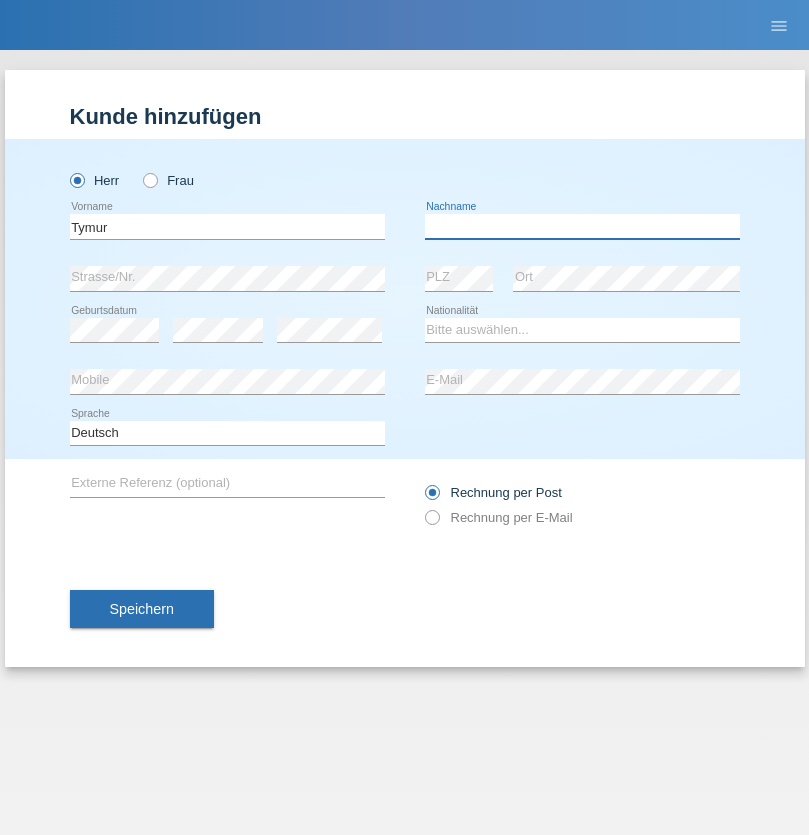 click at bounding box center (582, 226) 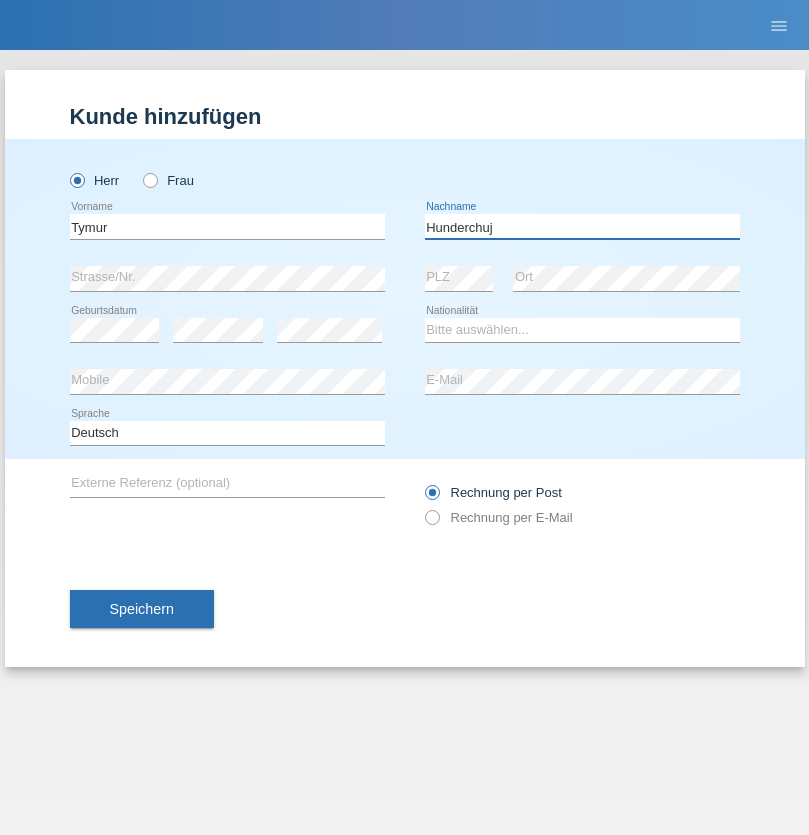 type on "Hunderchuj" 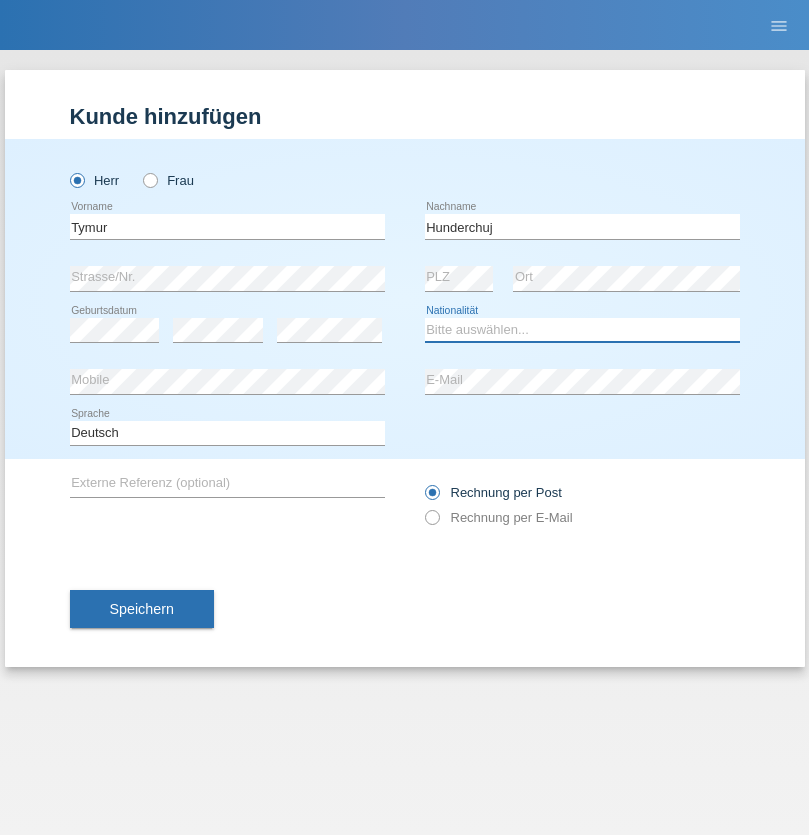 select on "UA" 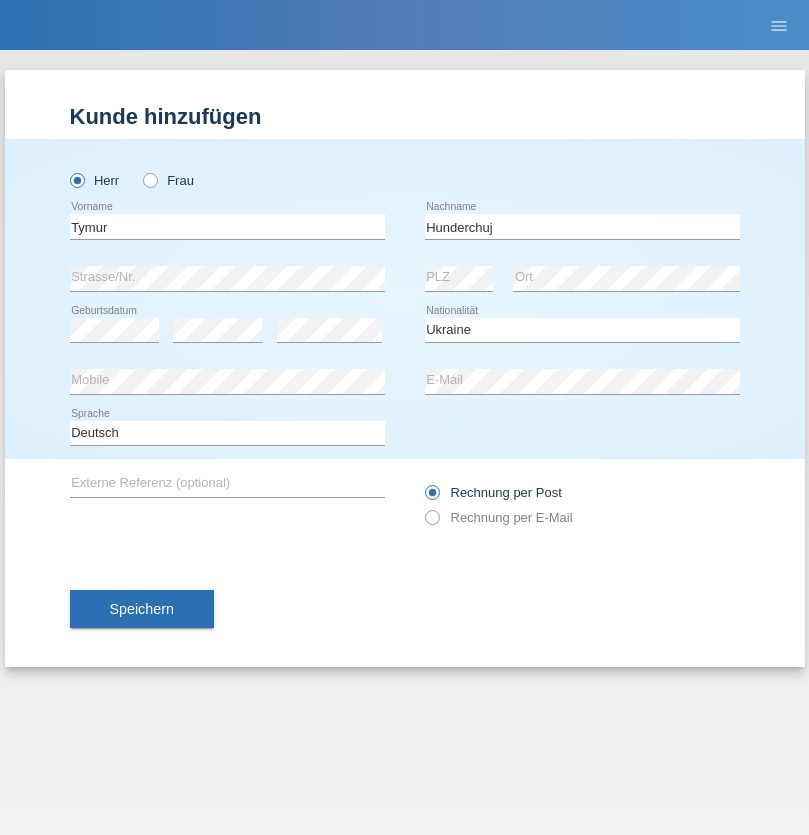 select on "C" 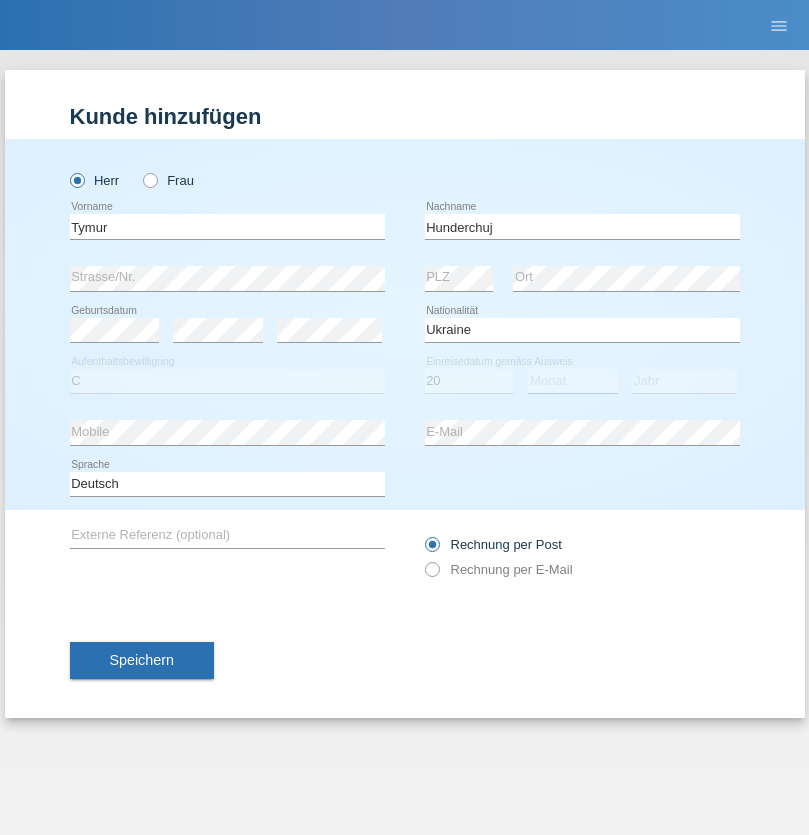 select on "08" 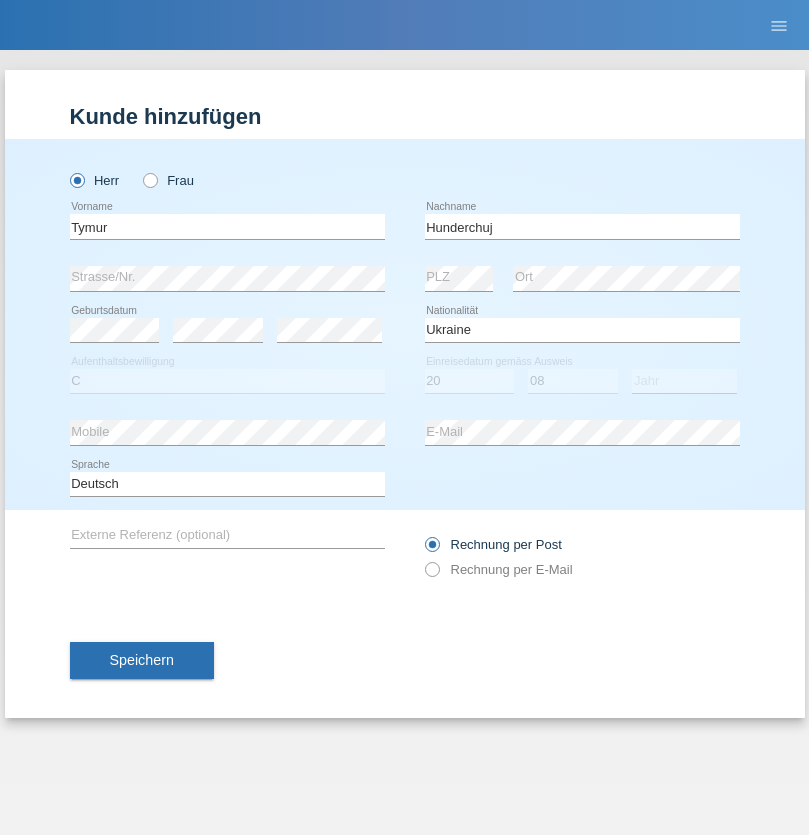 select on "2021" 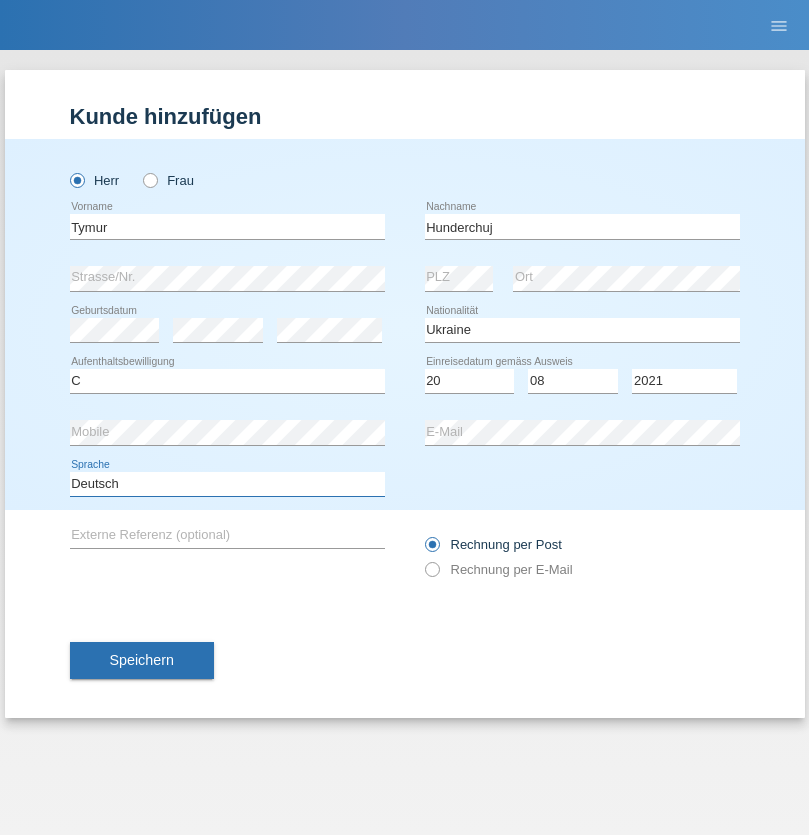 select on "en" 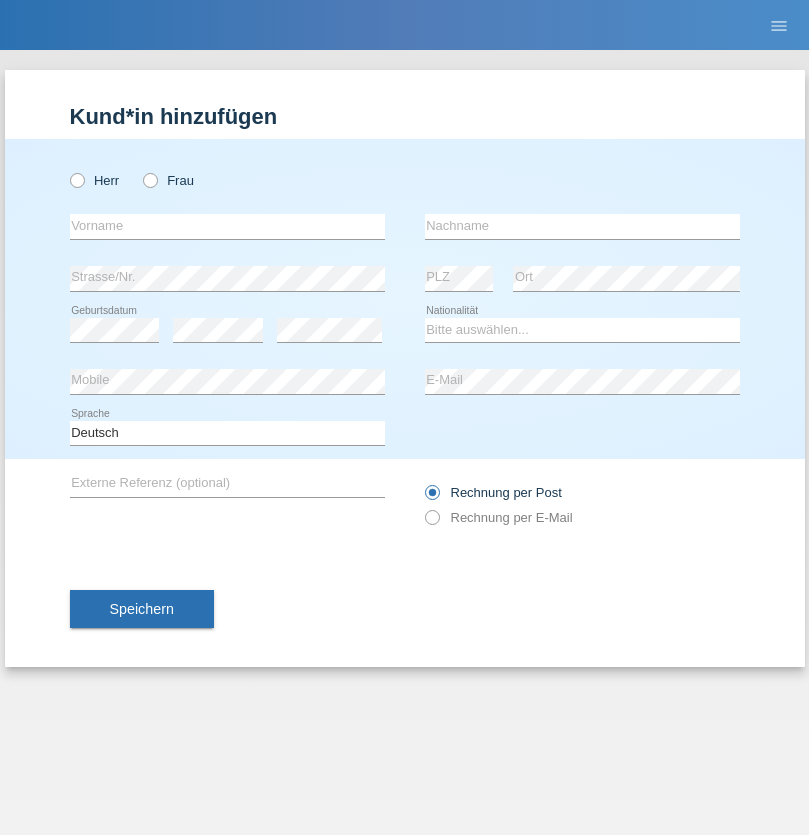 scroll, scrollTop: 0, scrollLeft: 0, axis: both 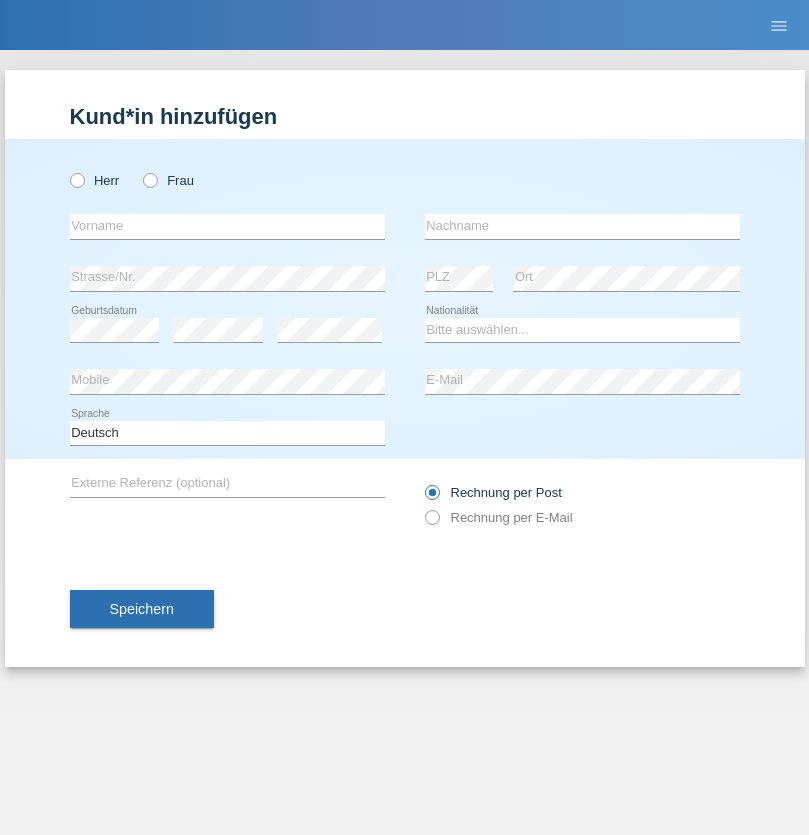 radio on "true" 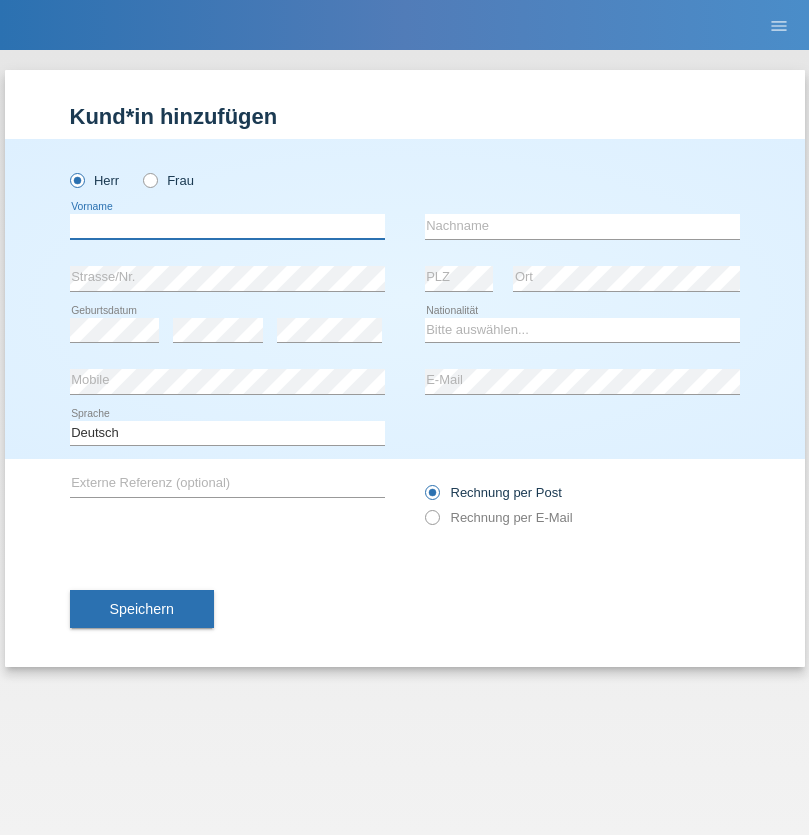 click at bounding box center [227, 226] 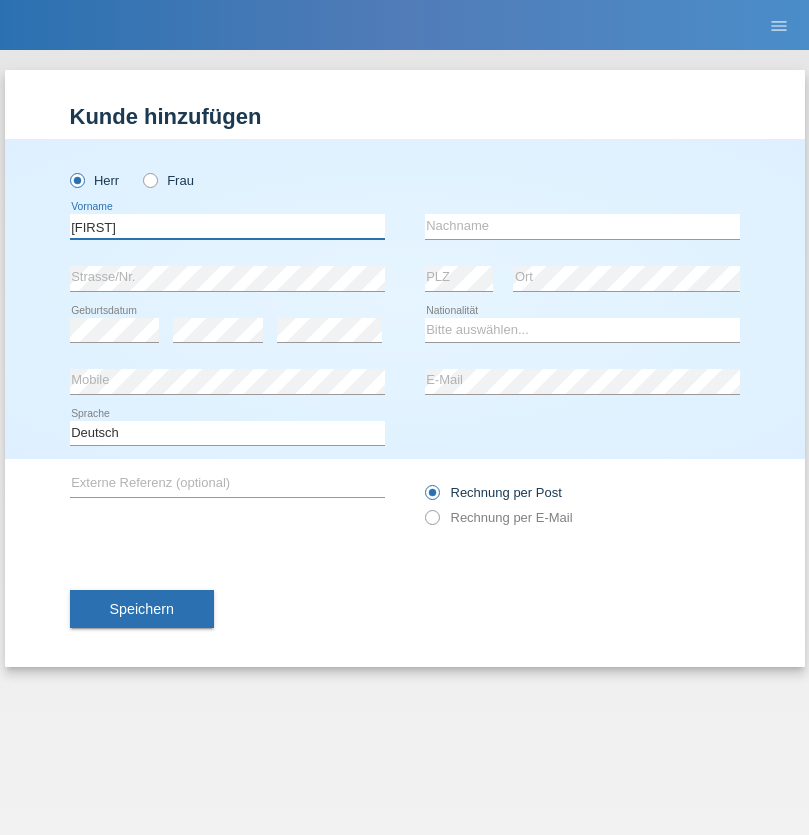 type on "Dominik" 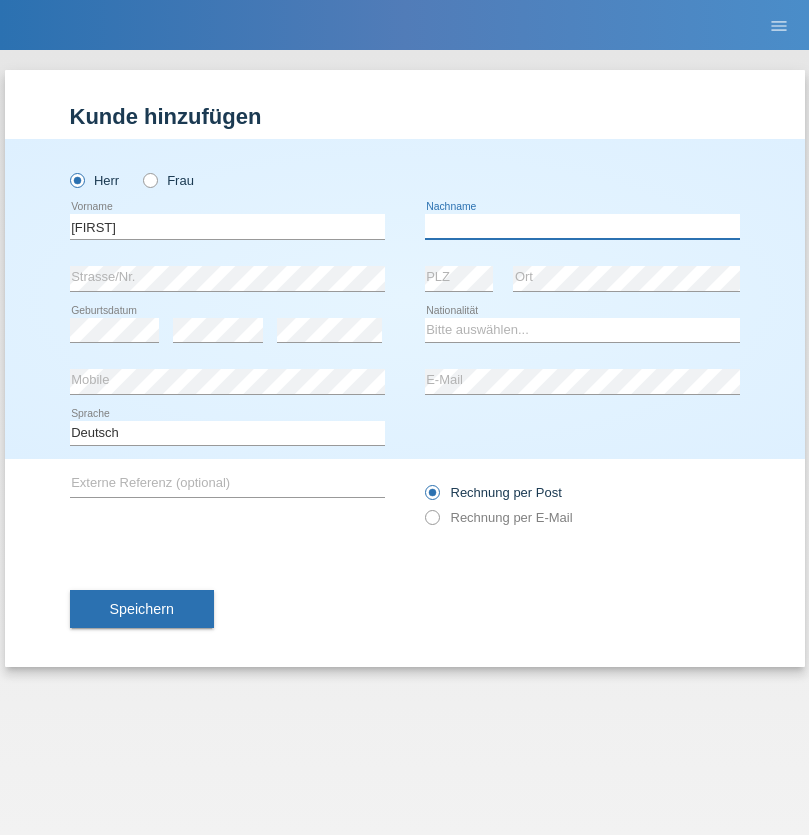 click at bounding box center (582, 226) 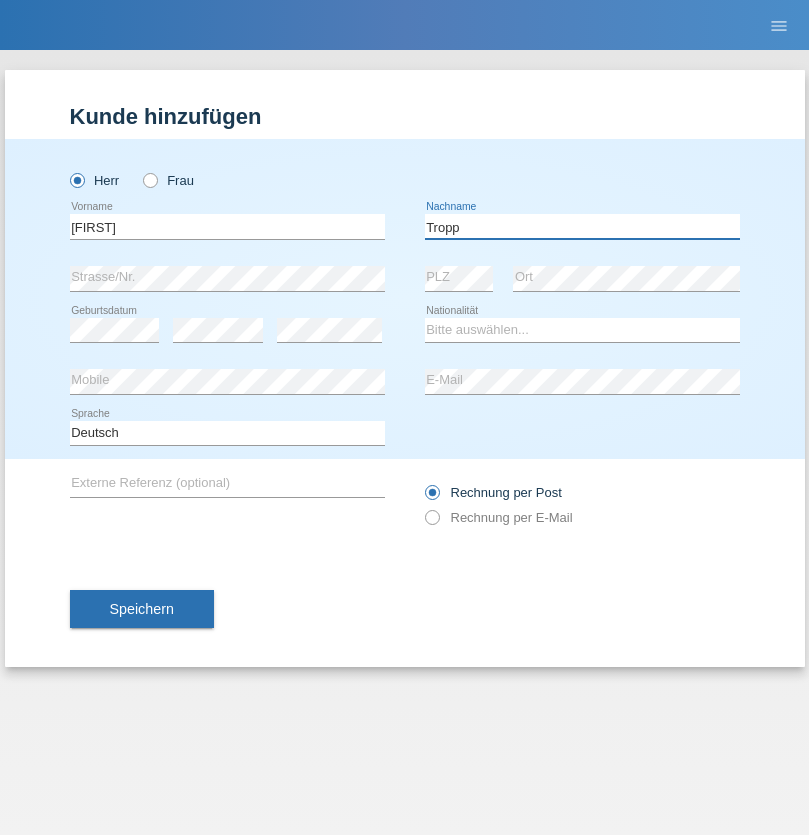 type on "Tropp" 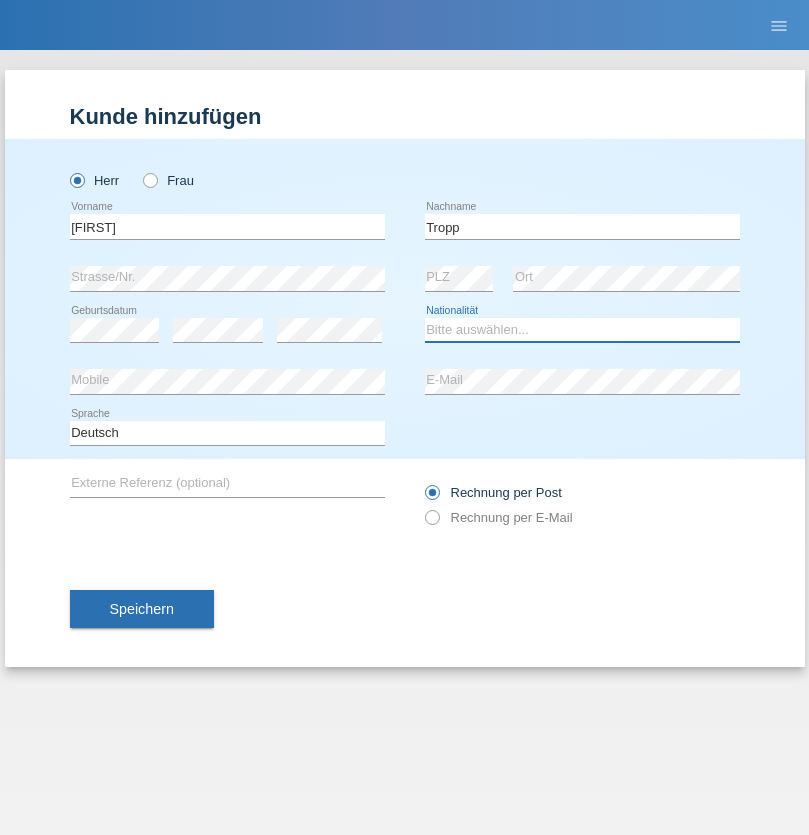 select on "SK" 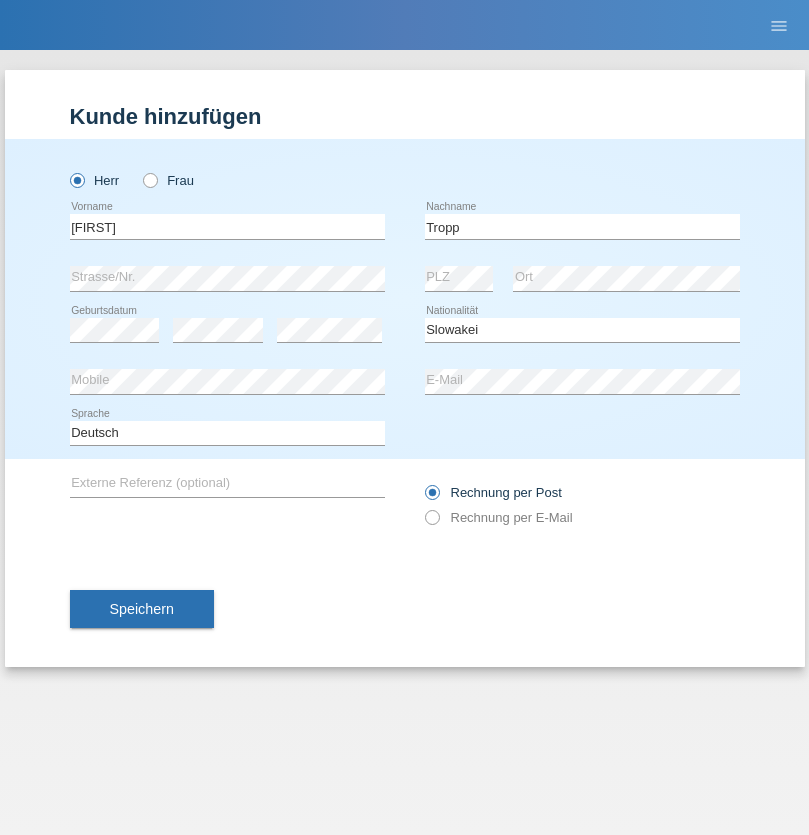 select on "C" 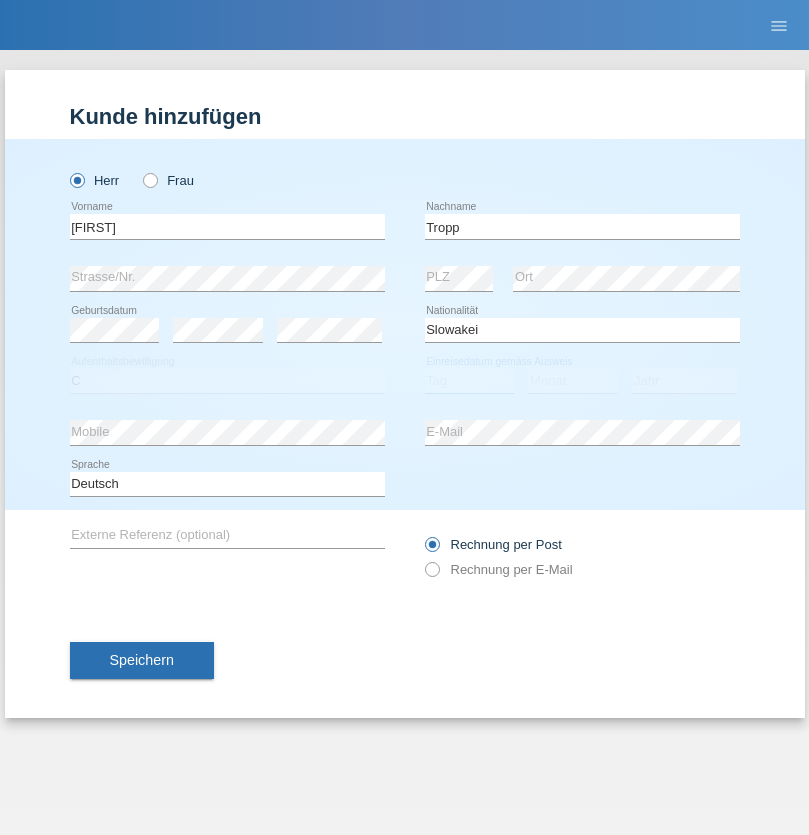 select on "08" 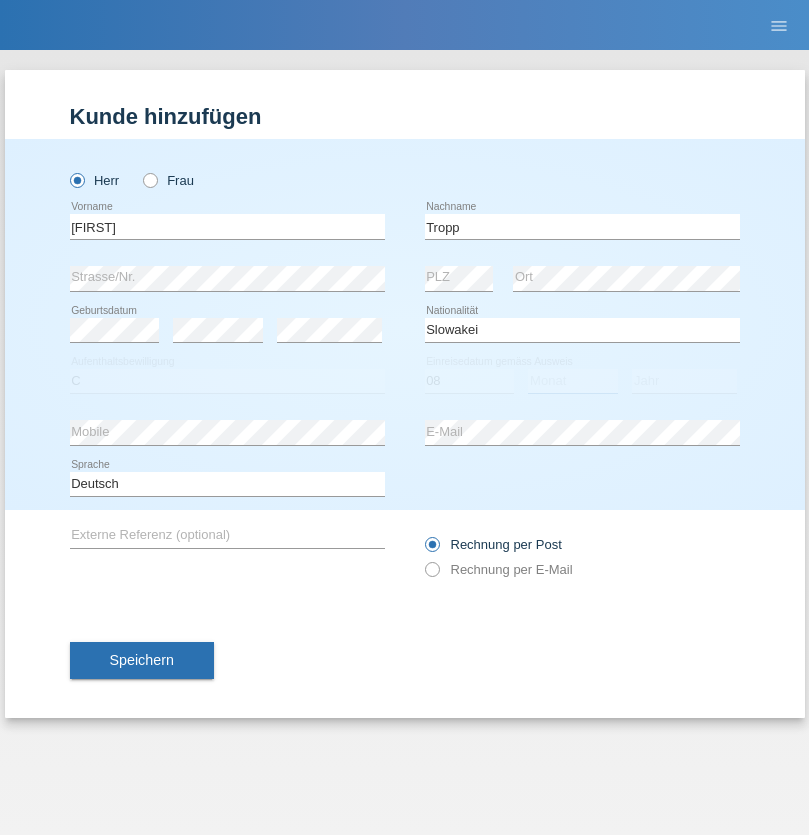 select on "08" 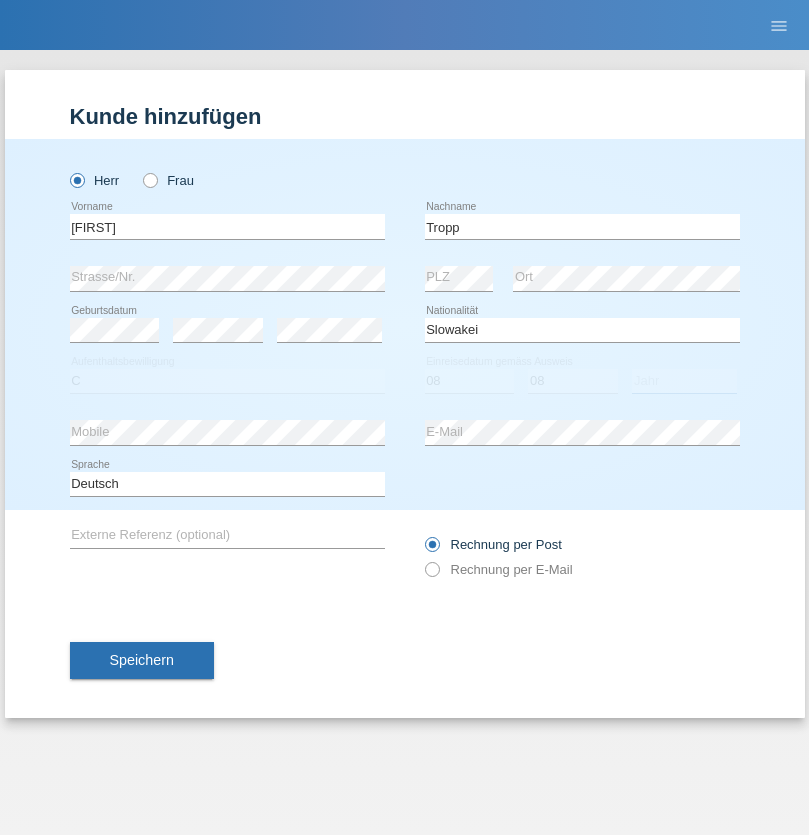 select on "2021" 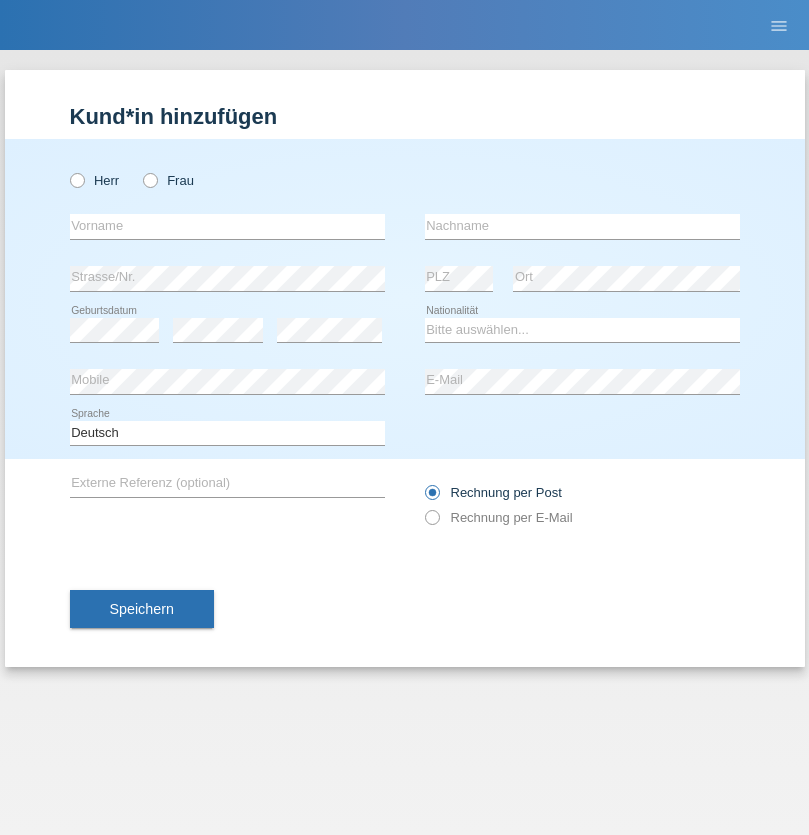 scroll, scrollTop: 0, scrollLeft: 0, axis: both 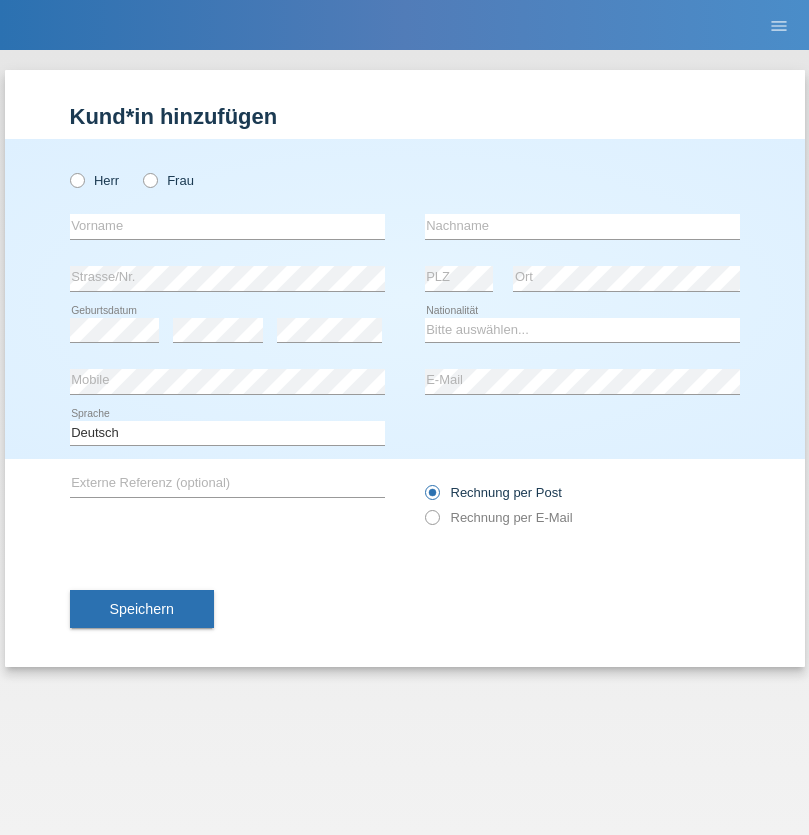 radio on "true" 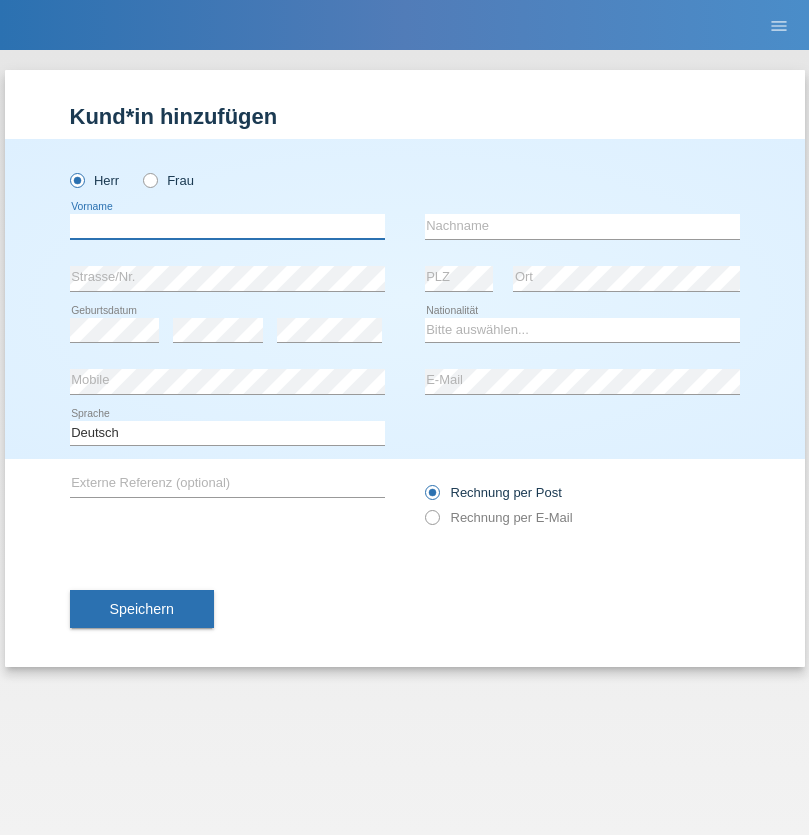 click at bounding box center [227, 226] 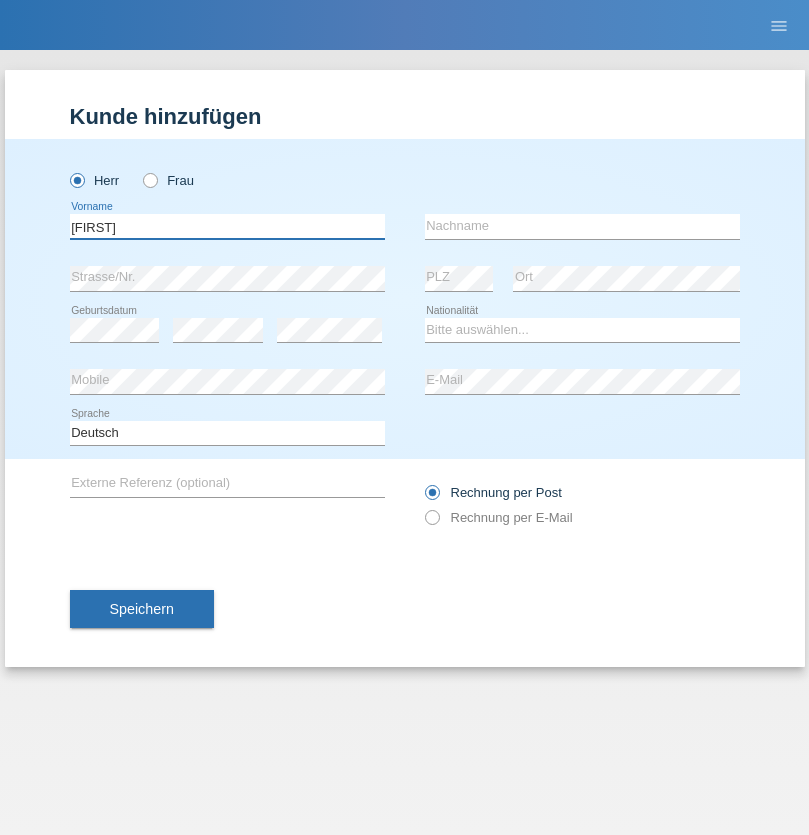 type on "[FIRST]" 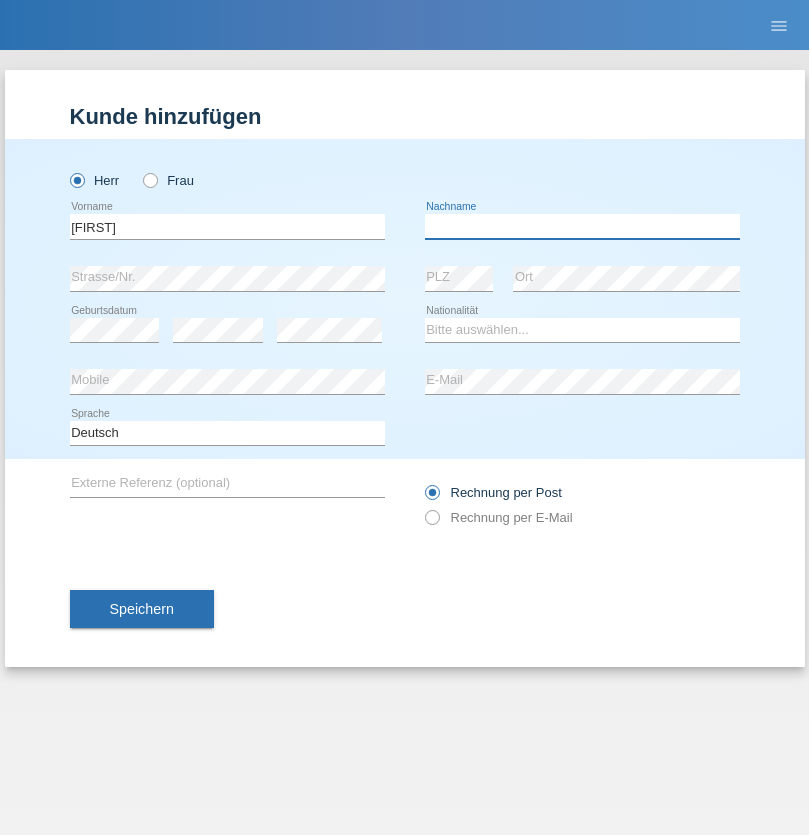 click at bounding box center (582, 226) 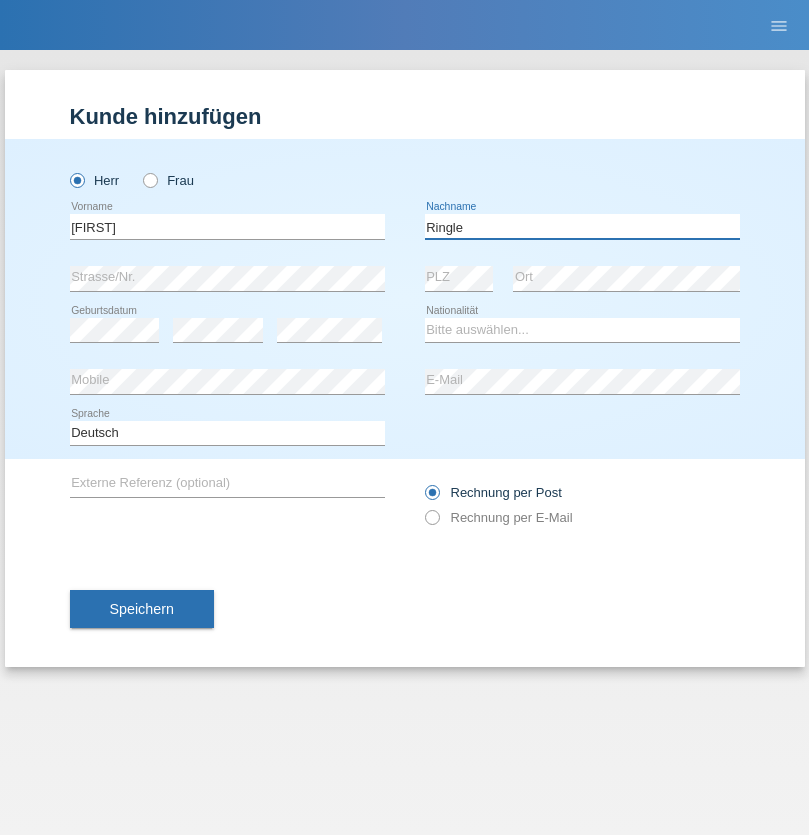 type on "Ringle" 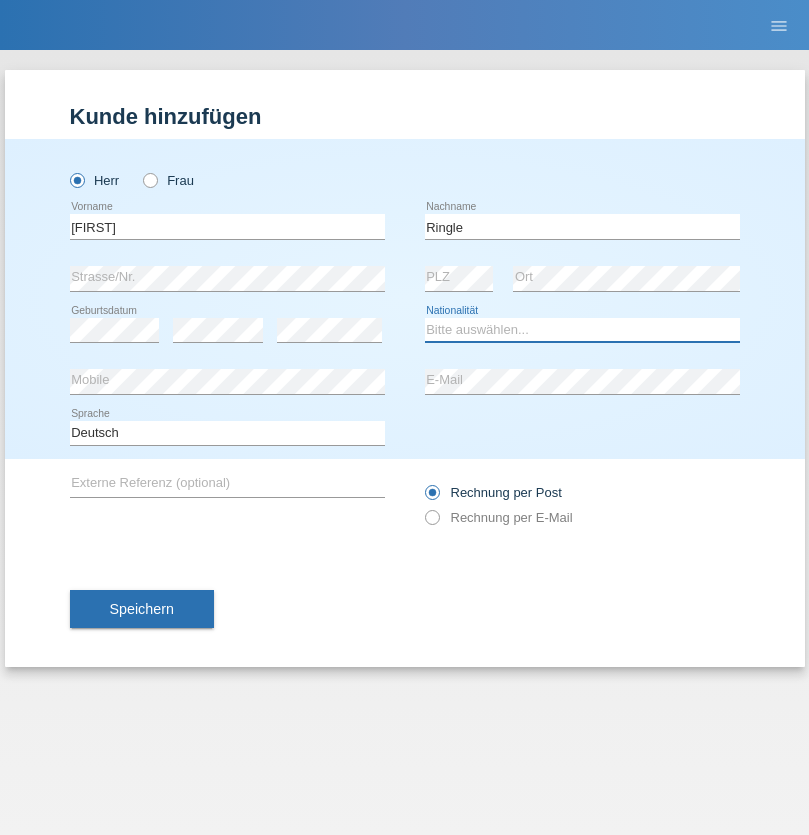 select on "DE" 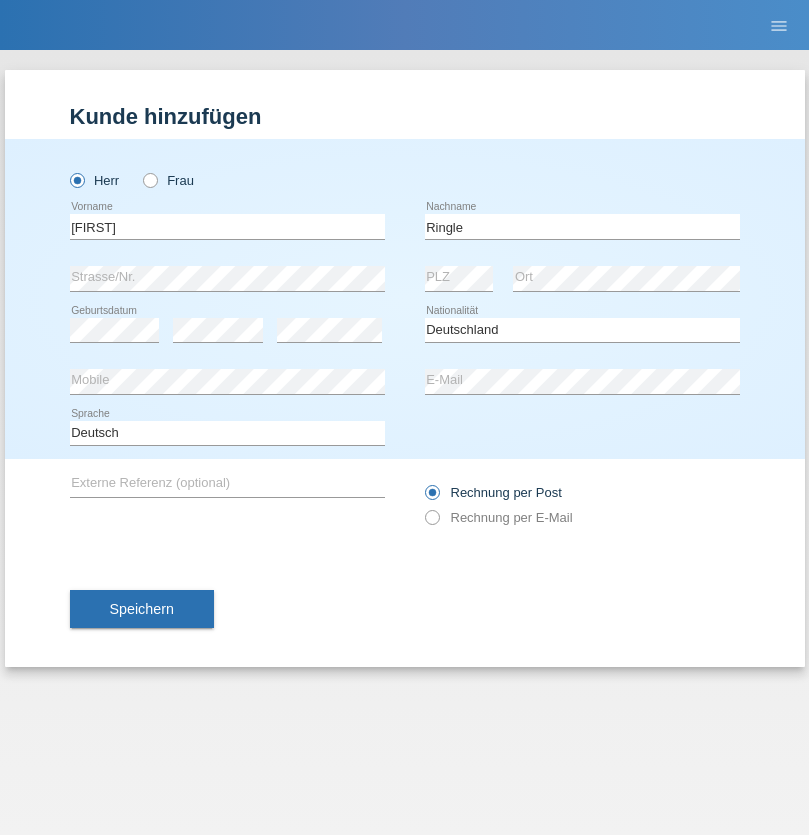 select on "C" 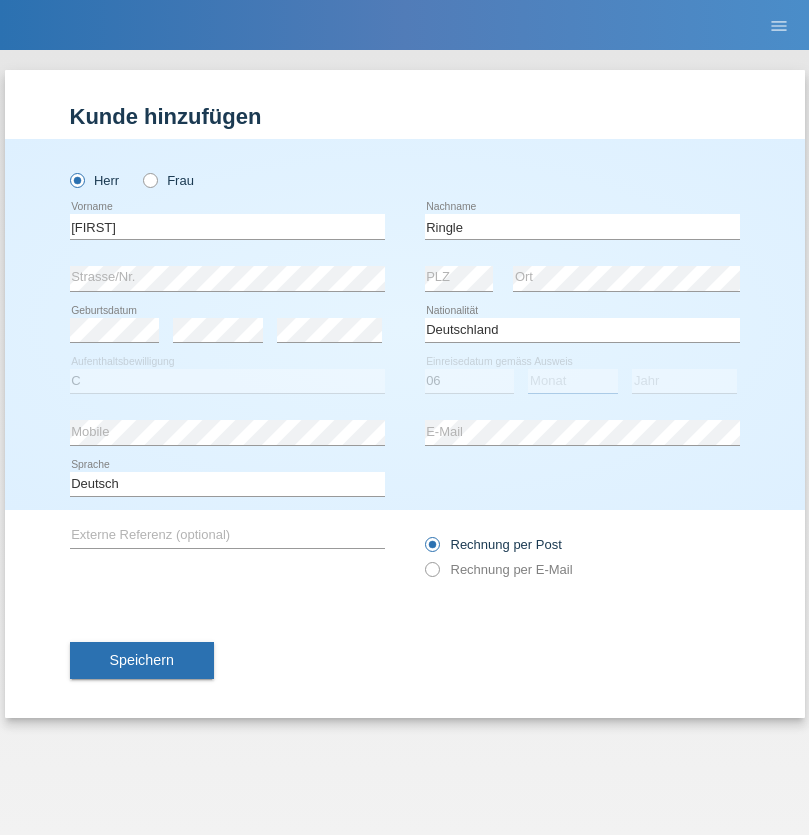 select on "01" 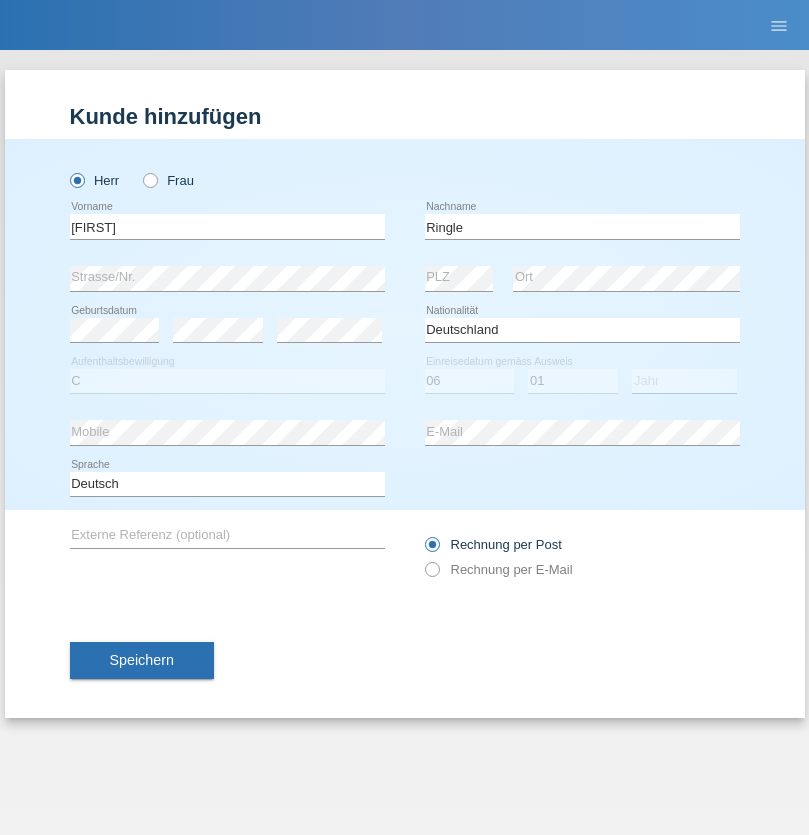 select on "2021" 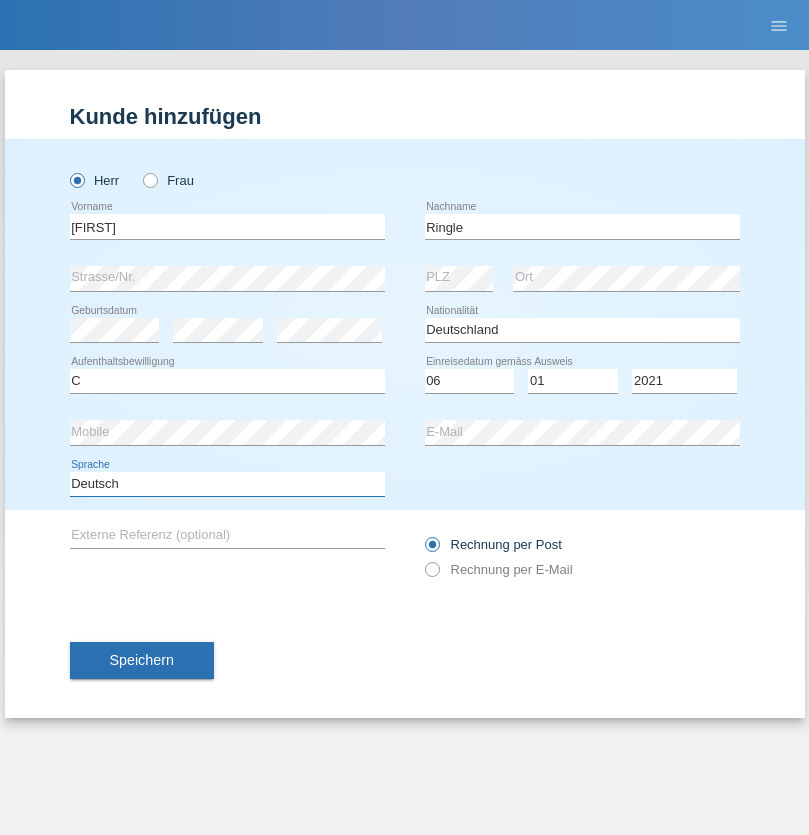 select on "en" 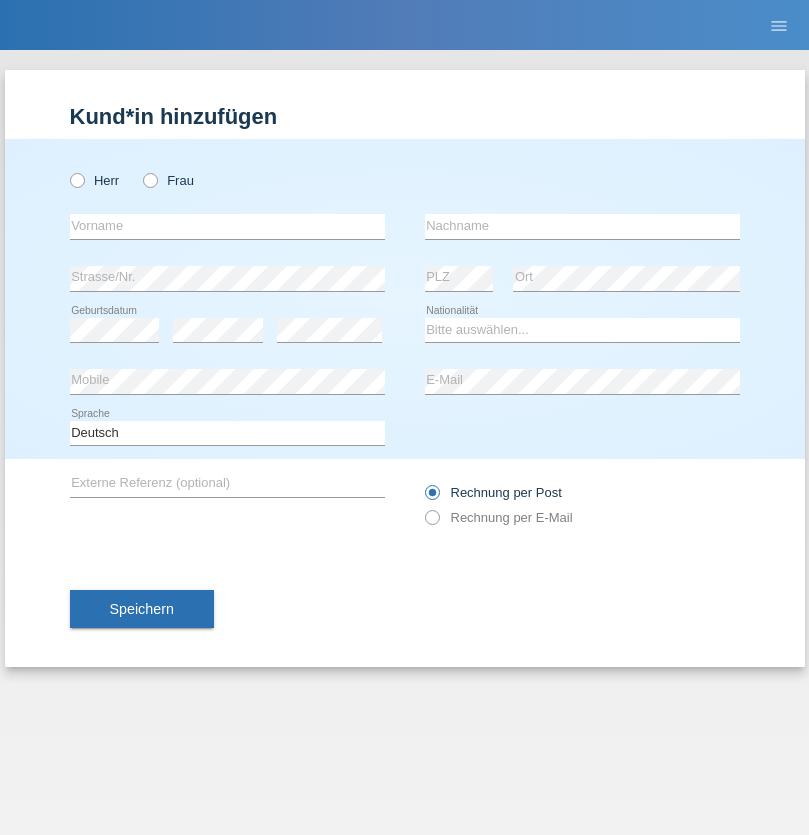 scroll, scrollTop: 0, scrollLeft: 0, axis: both 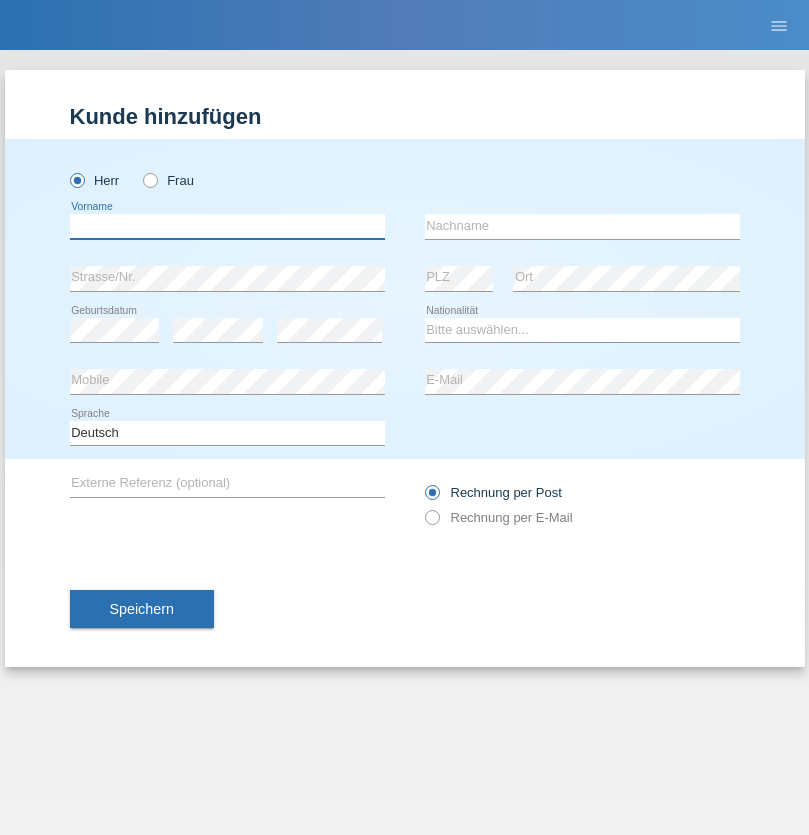 click at bounding box center (227, 226) 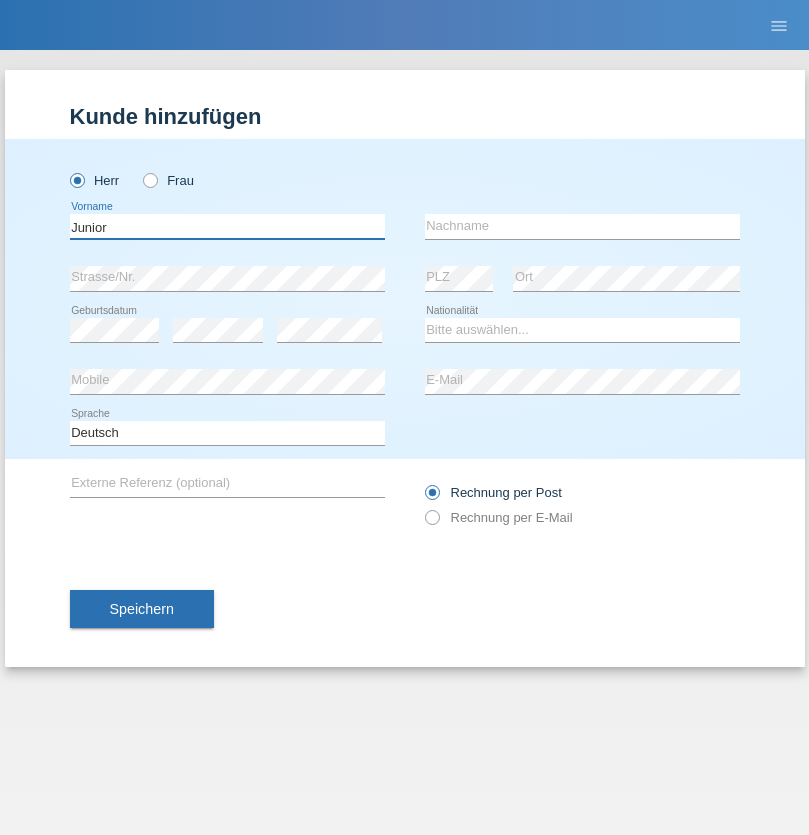 type on "Junior" 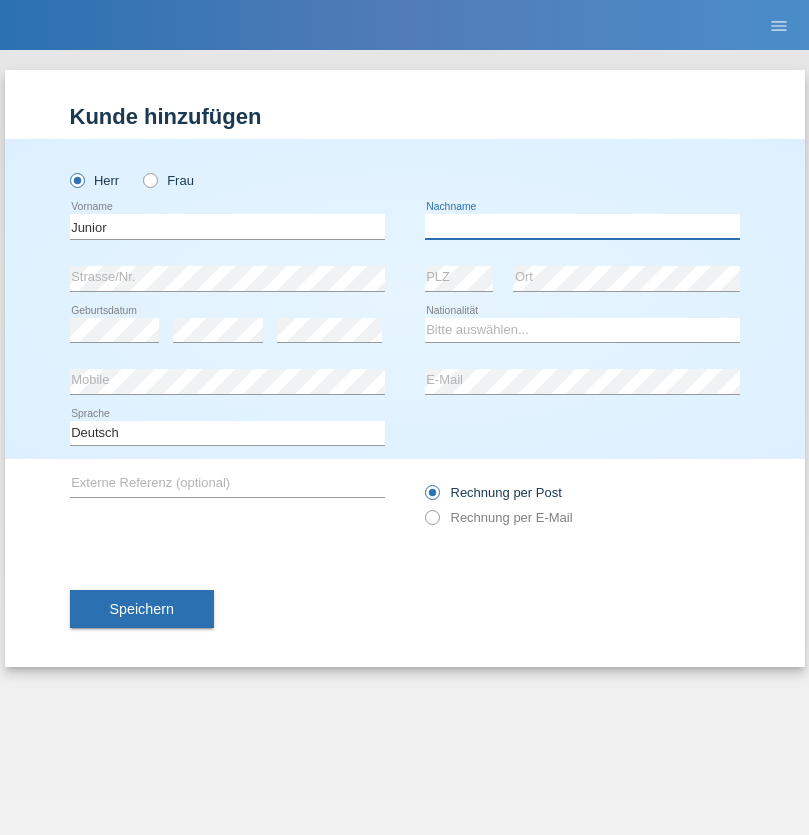 click at bounding box center (582, 226) 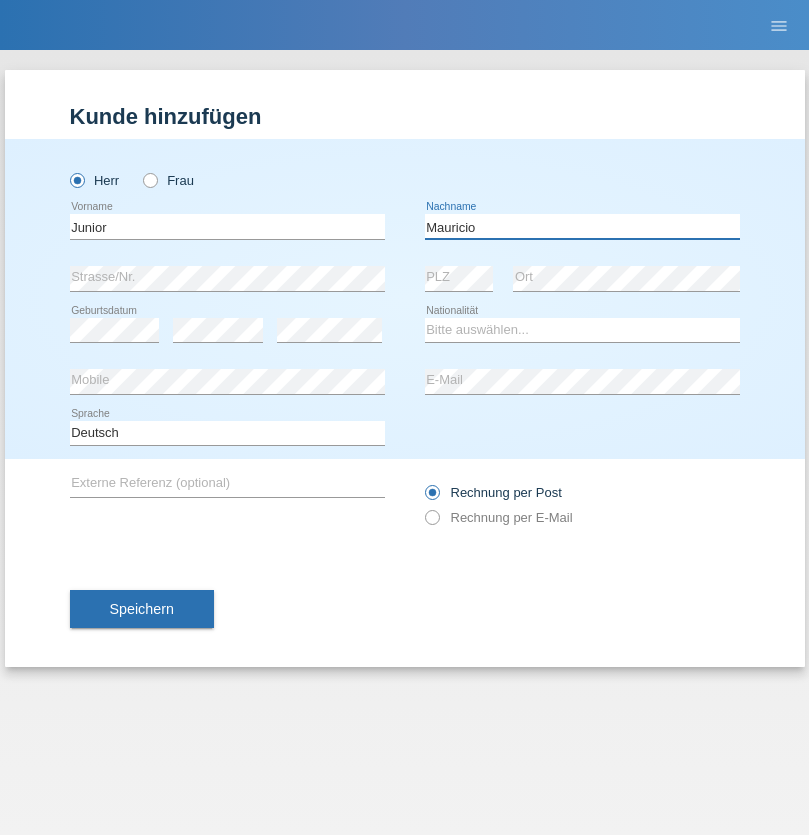 type on "Mauricio" 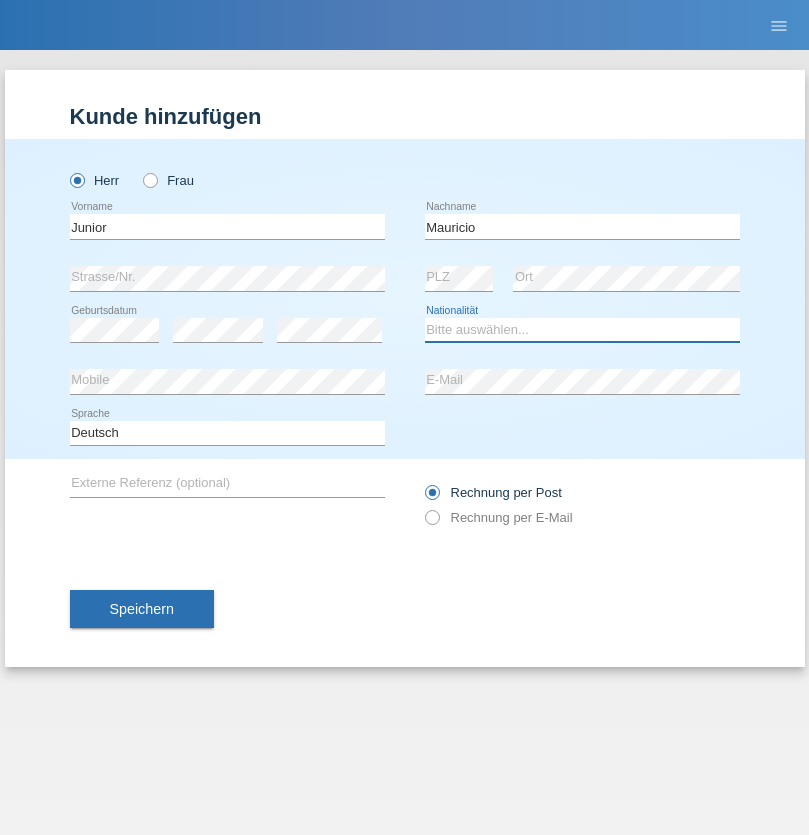 select on "CH" 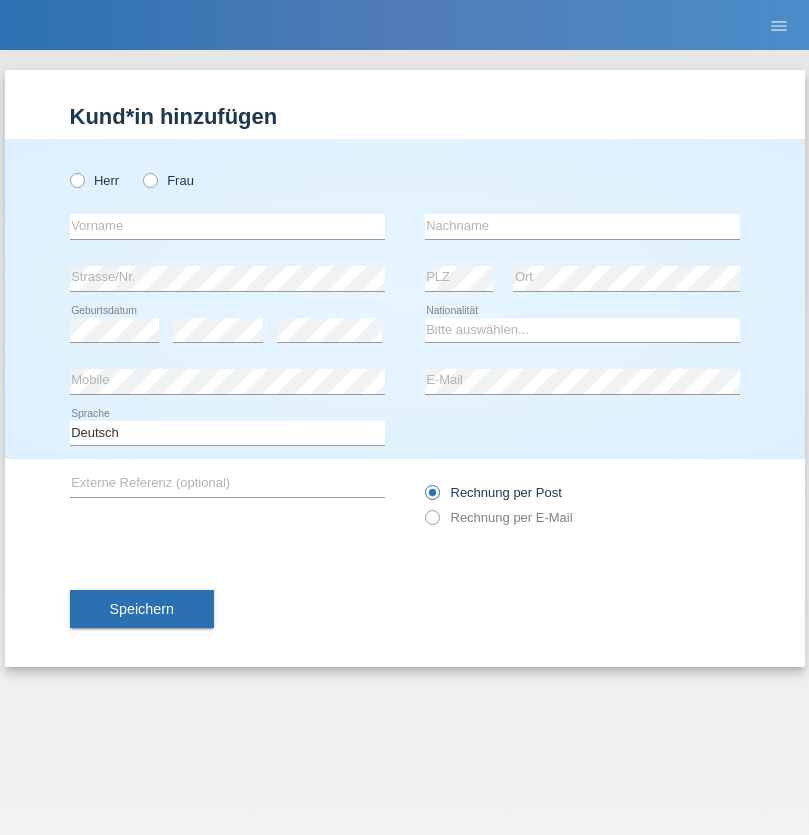 scroll, scrollTop: 0, scrollLeft: 0, axis: both 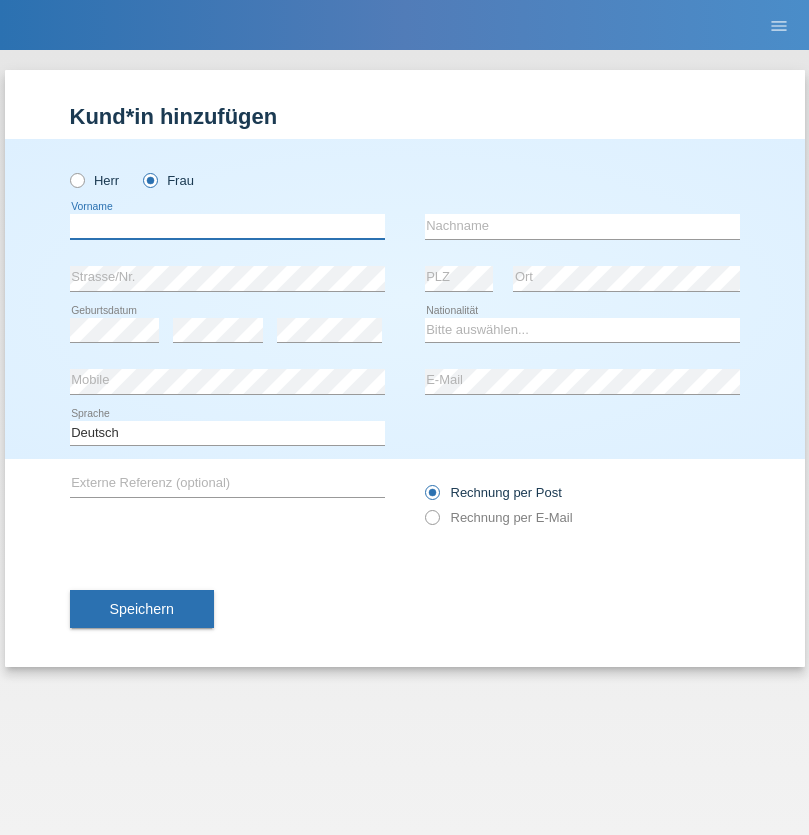 click at bounding box center (227, 226) 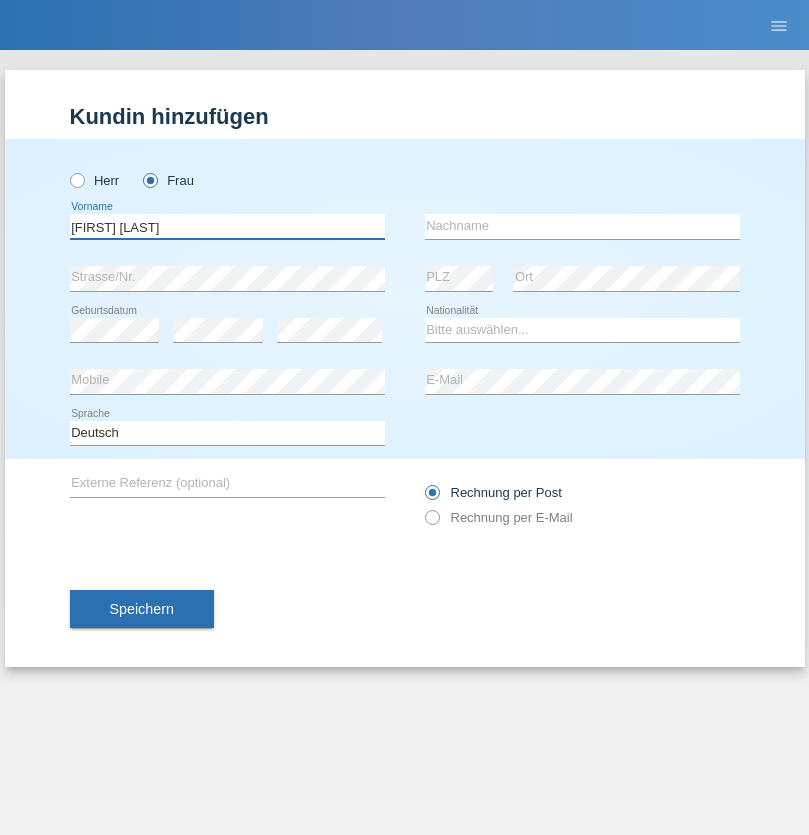 type on "[FIRST] [LAST]" 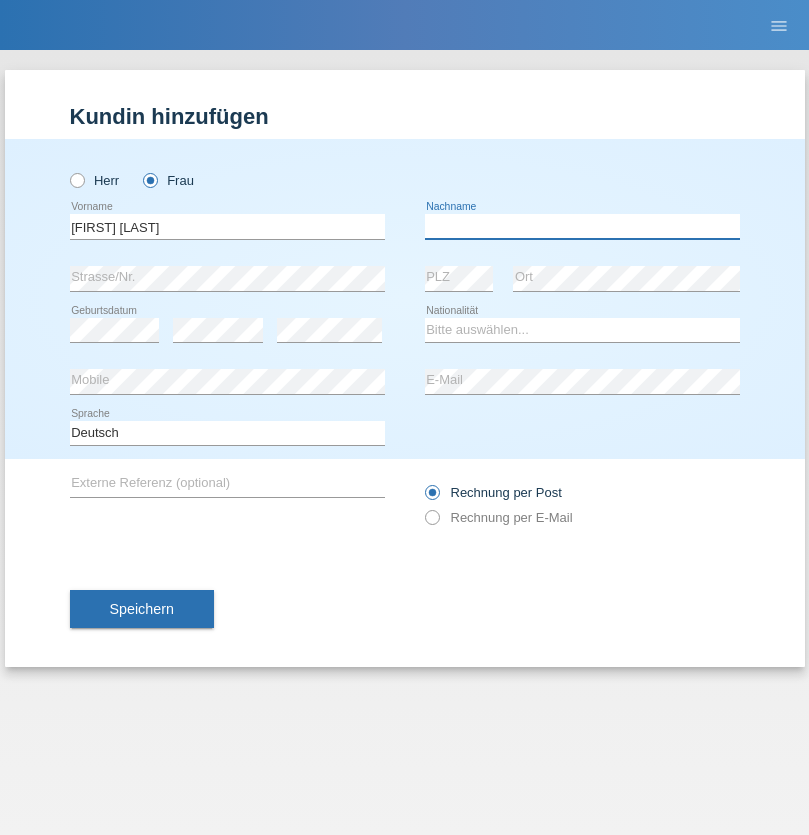 click at bounding box center (582, 226) 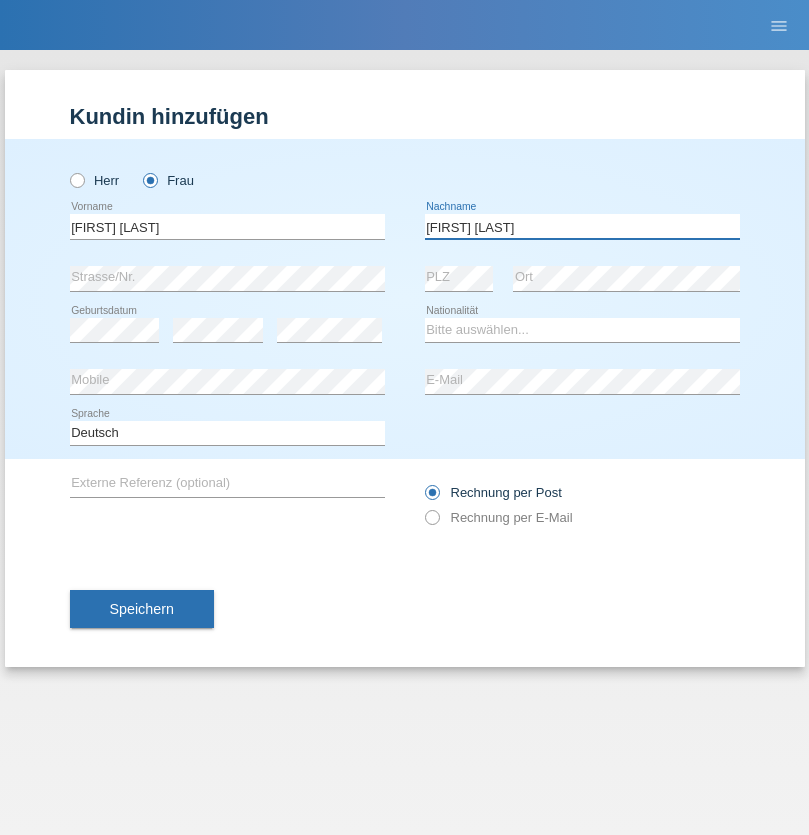 type on "[FIRST] [LAST]" 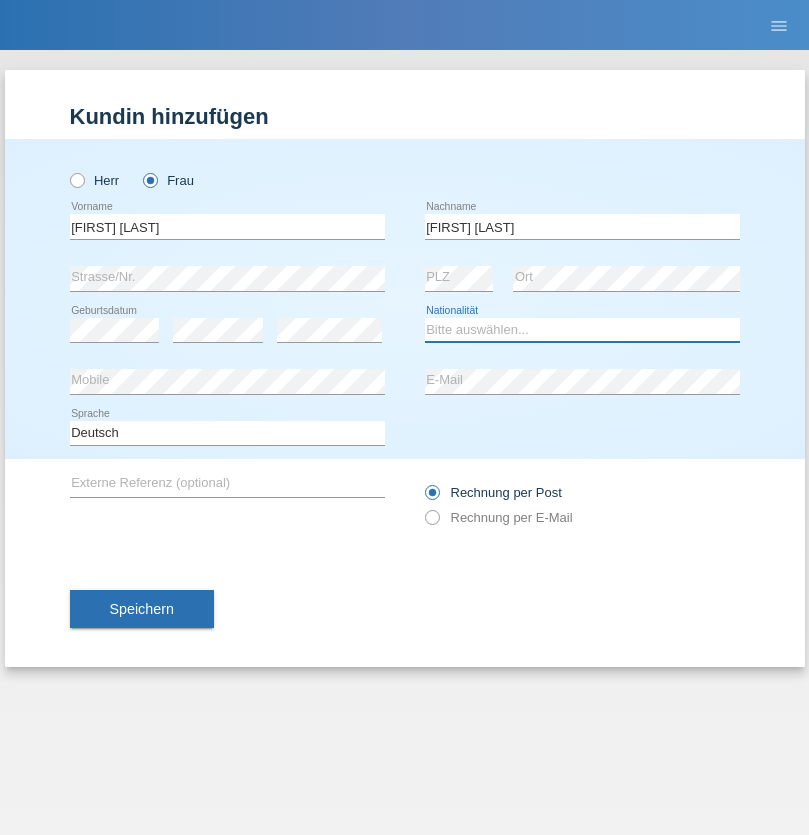 select on "CH" 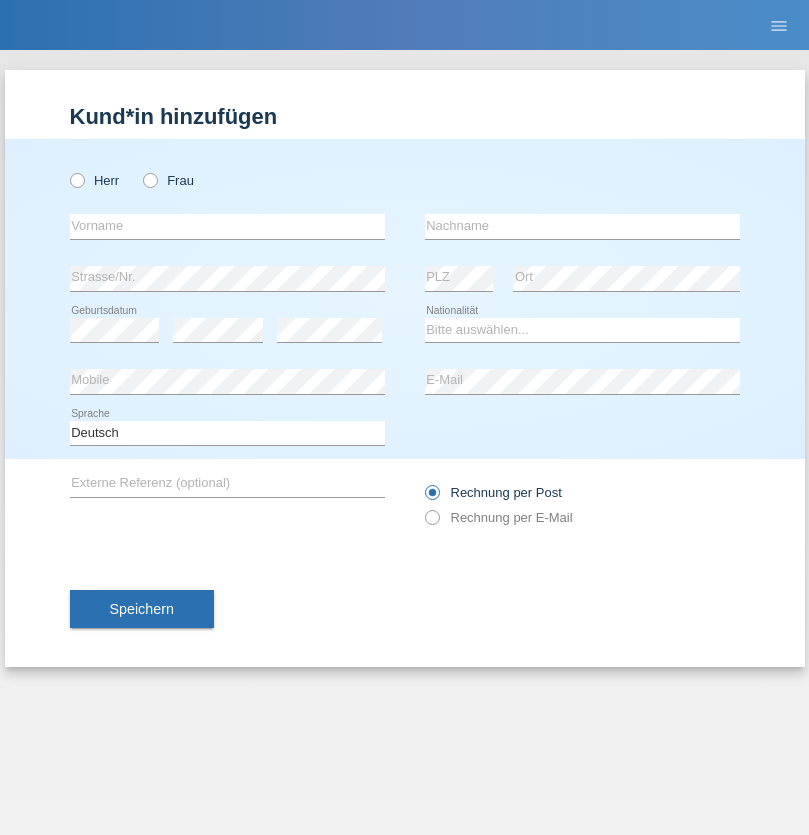 scroll, scrollTop: 0, scrollLeft: 0, axis: both 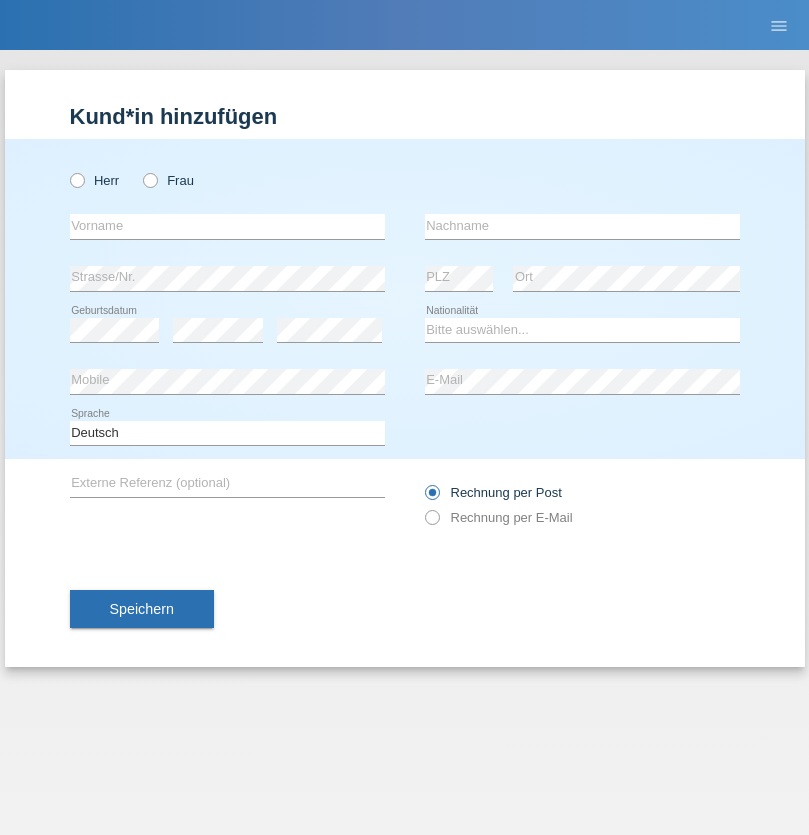 radio on "true" 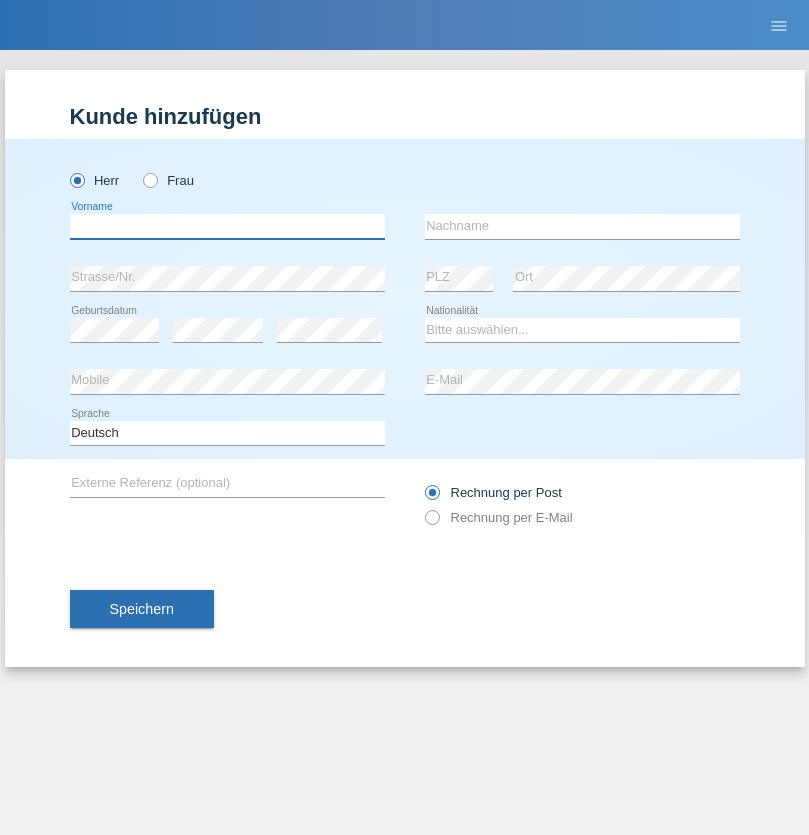 click at bounding box center (227, 226) 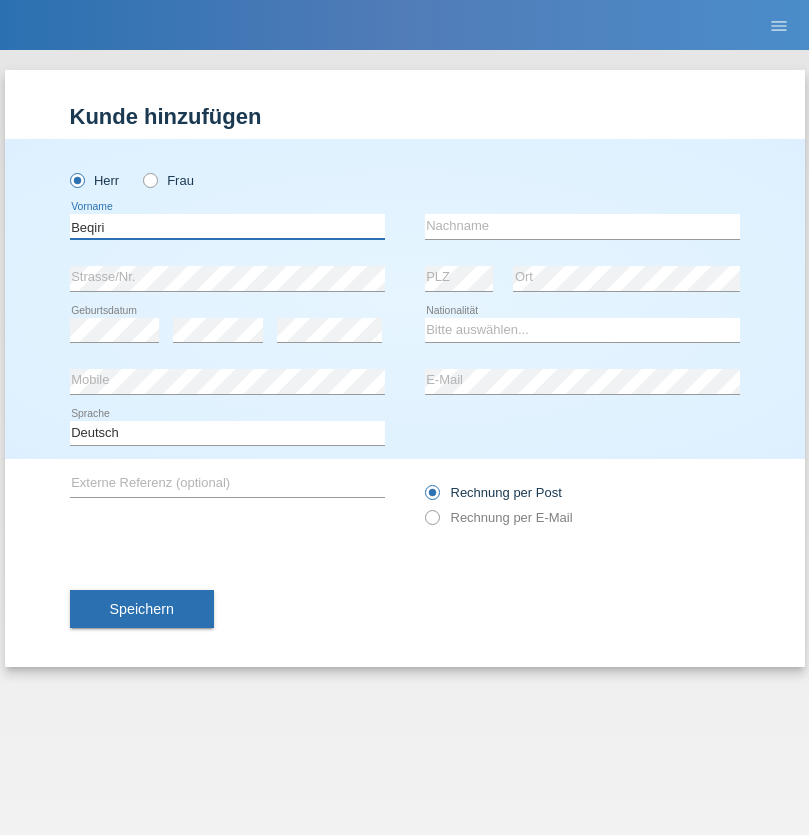 type on "Beqiri" 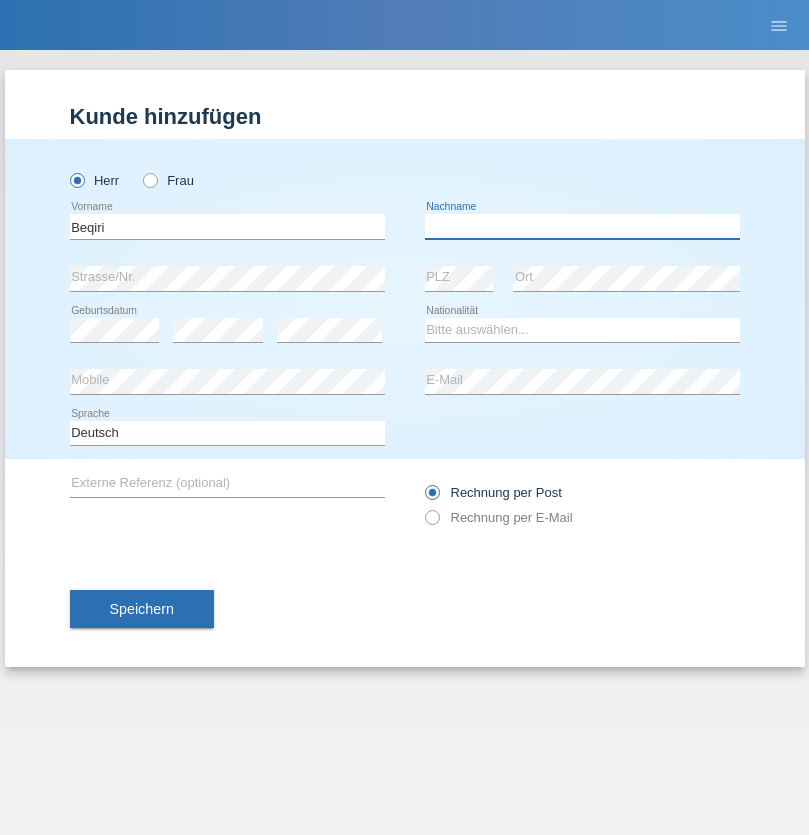 click at bounding box center (582, 226) 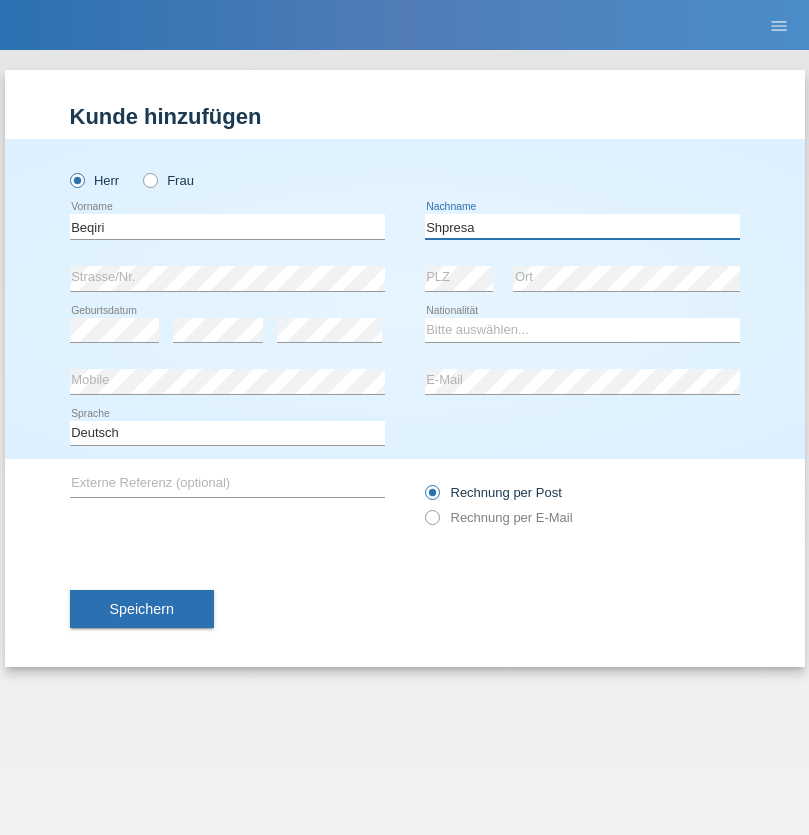 type on "Shpresa" 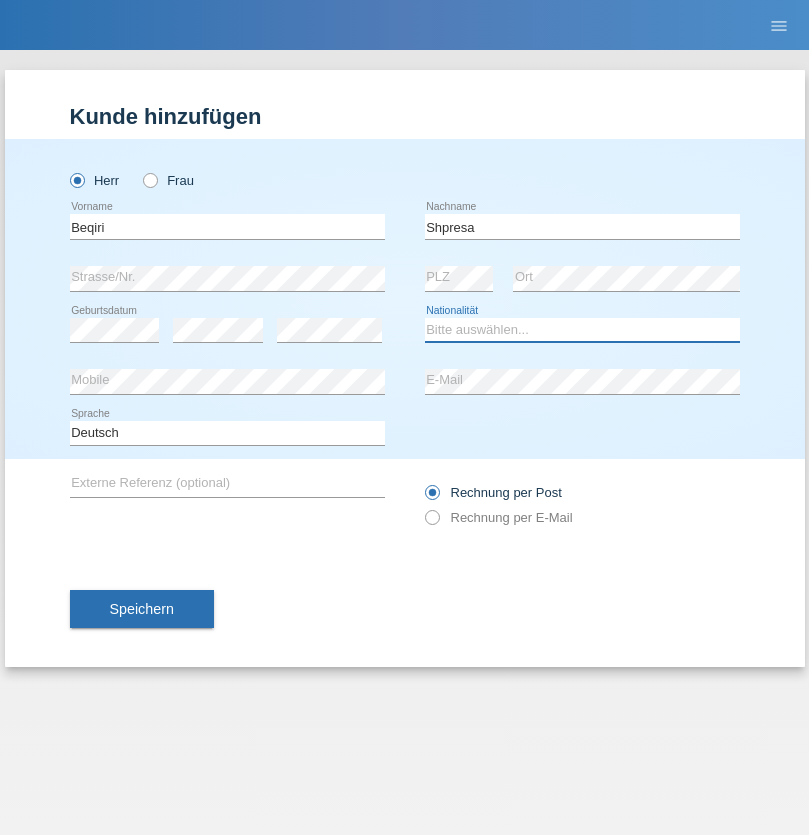 select on "XK" 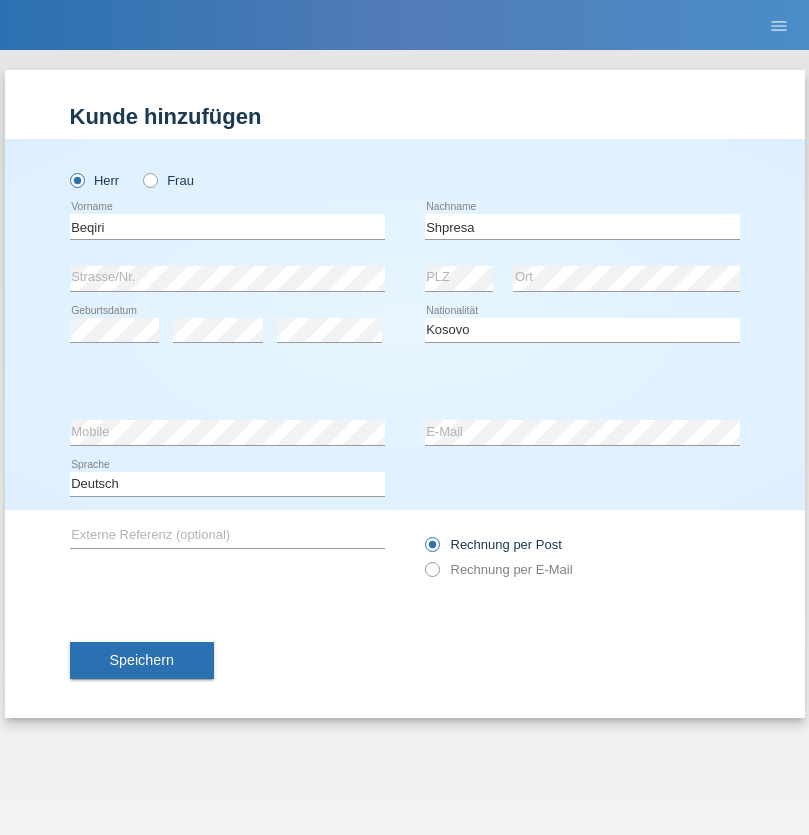 select on "C" 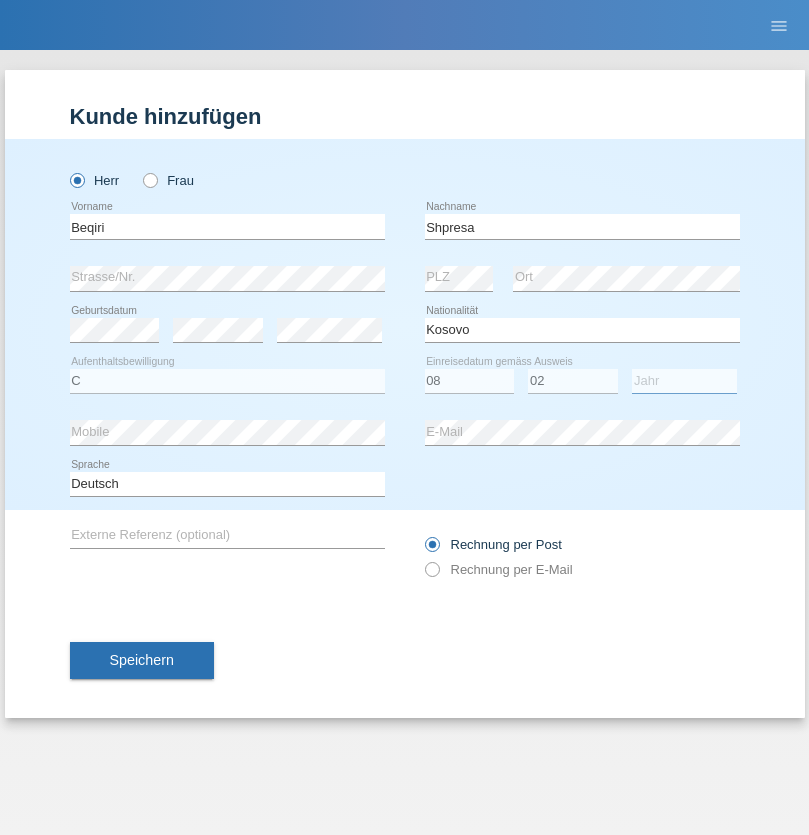 select on "1979" 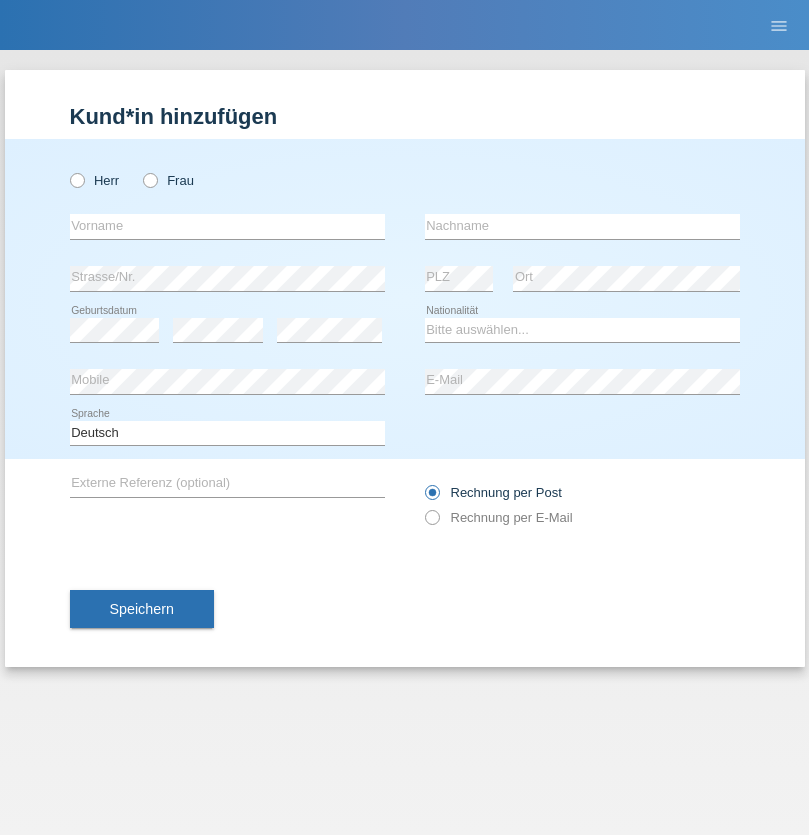 scroll, scrollTop: 0, scrollLeft: 0, axis: both 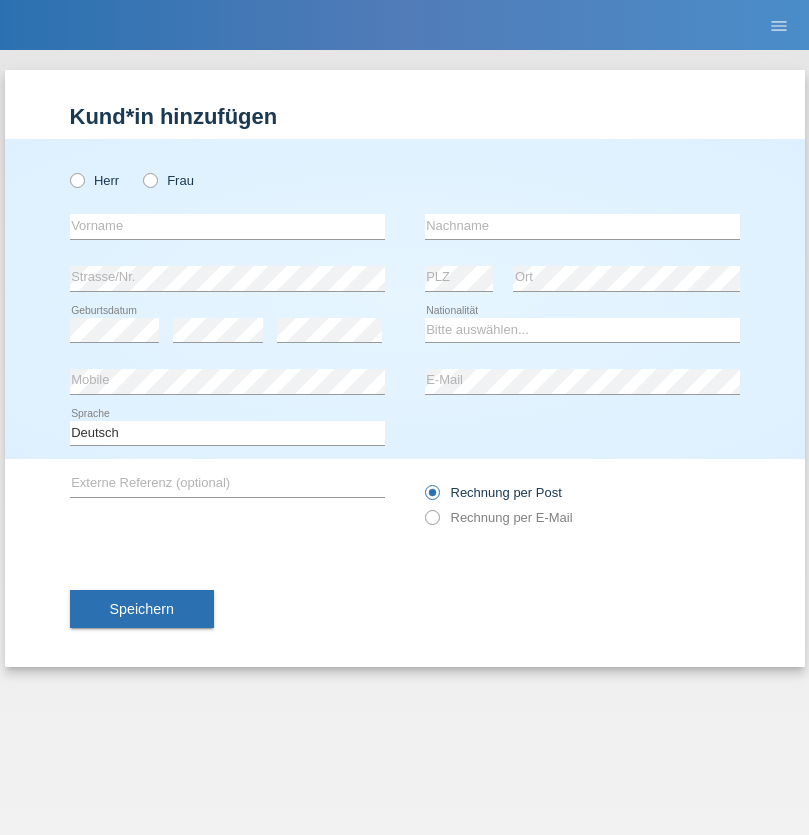 radio on "true" 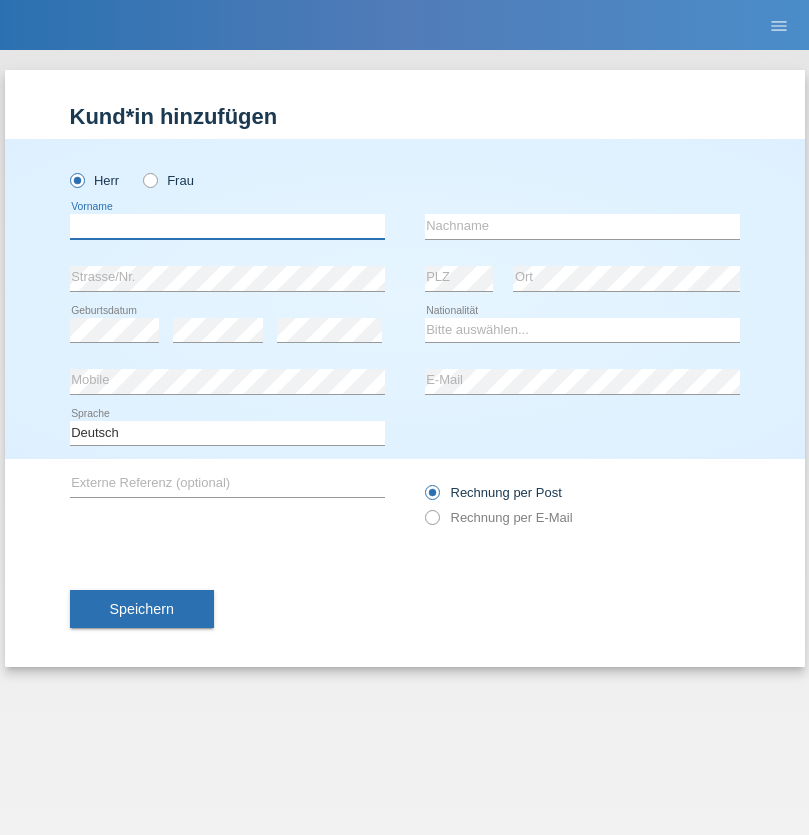 click at bounding box center [227, 226] 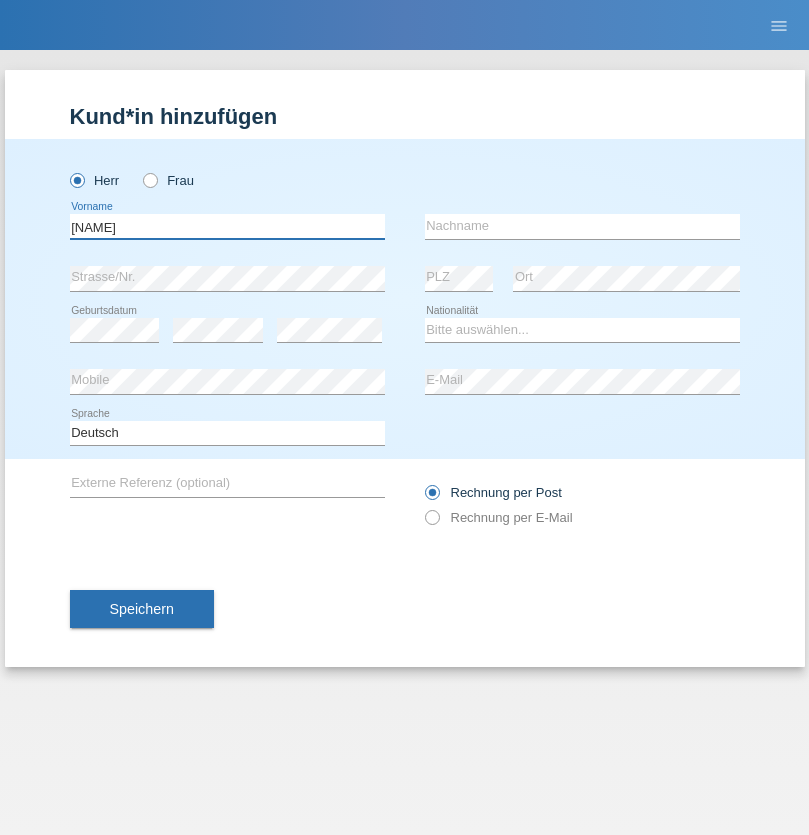 type on "[NAME]" 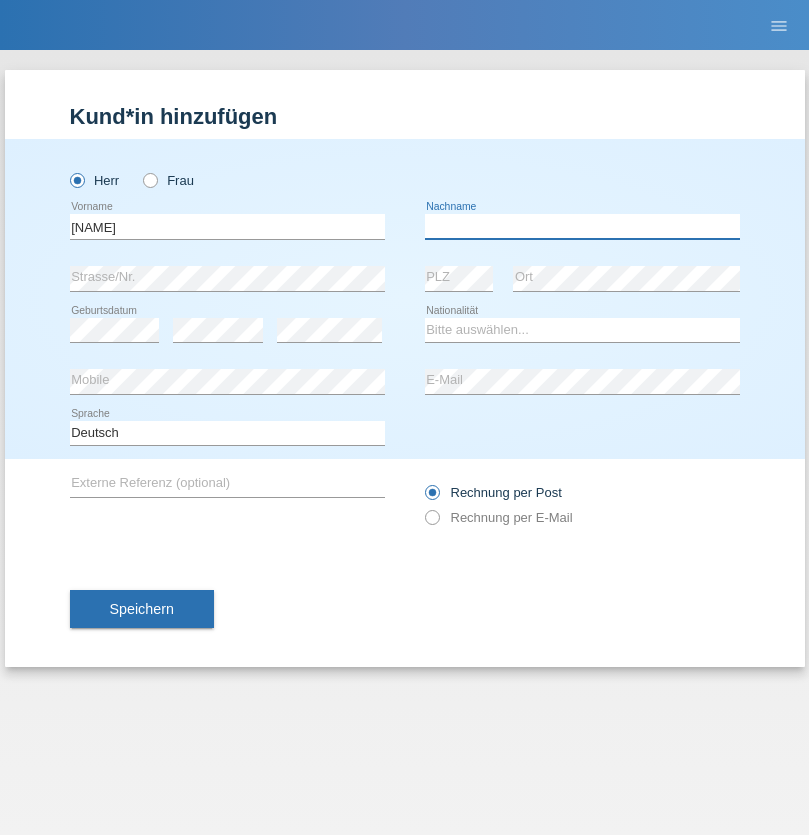 click at bounding box center [582, 226] 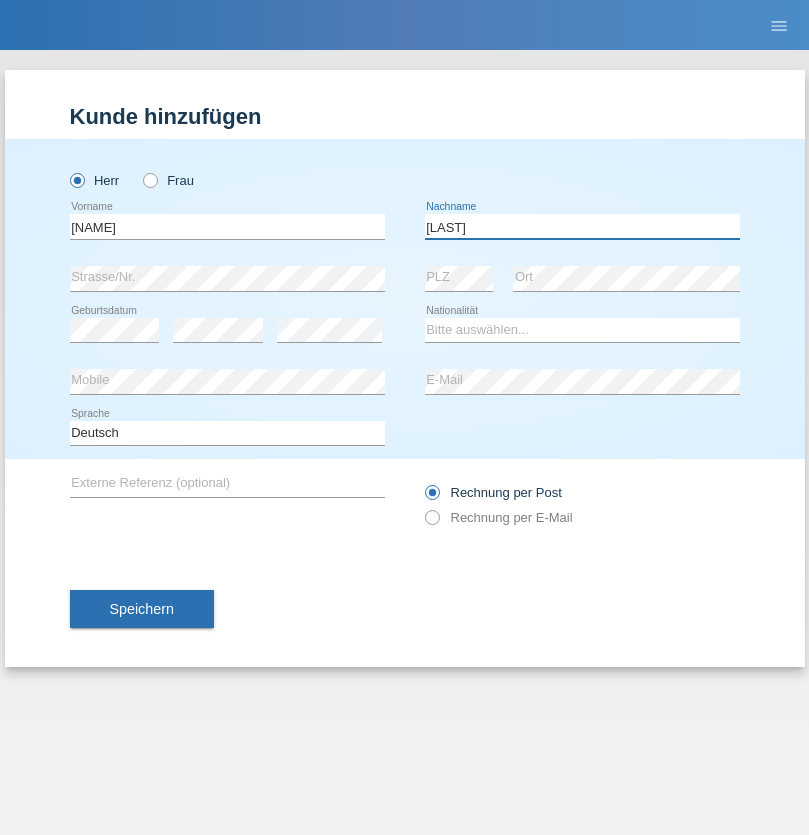 type on "[LAST]" 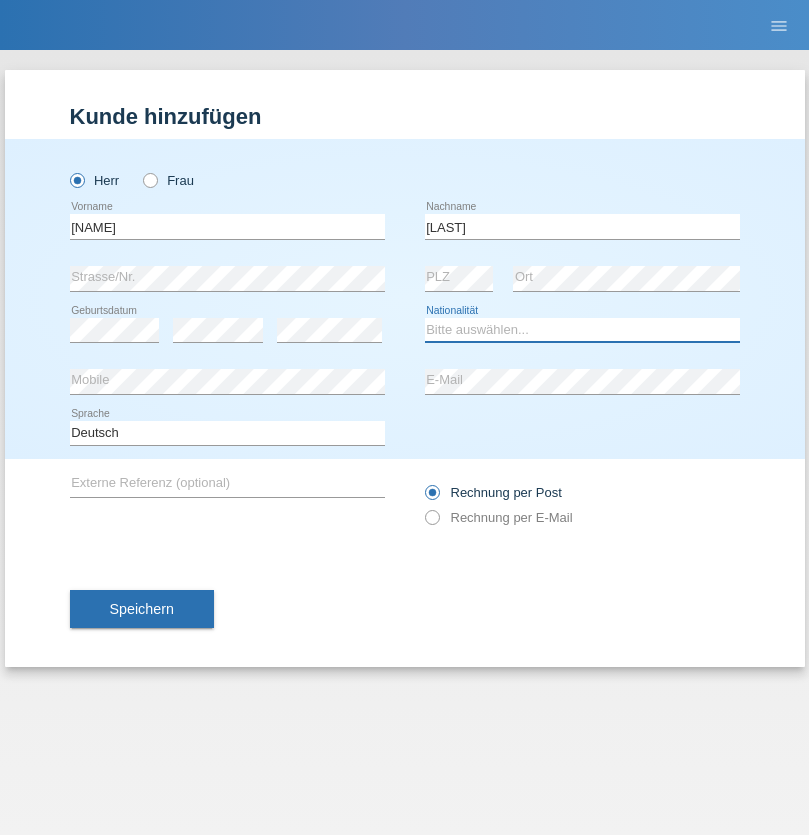 select on "CH" 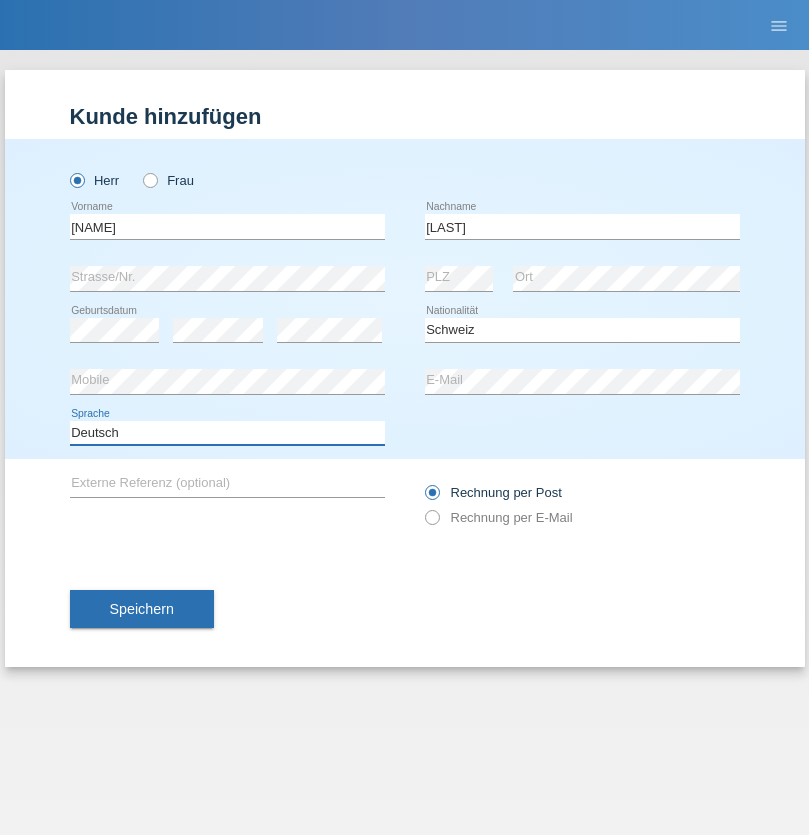 select on "en" 